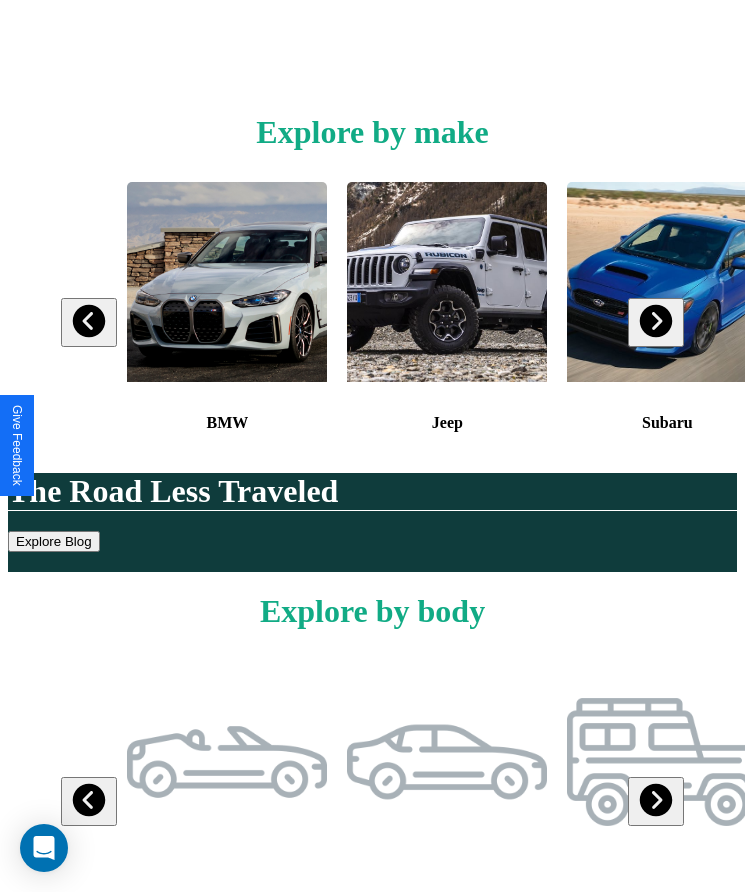 scroll, scrollTop: 334, scrollLeft: 0, axis: vertical 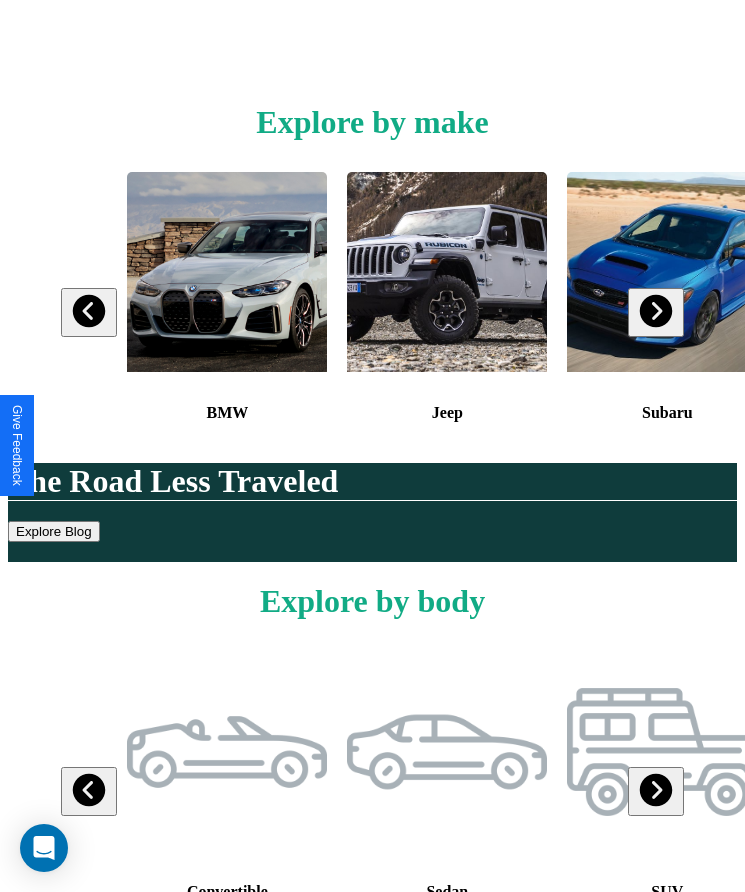 click at bounding box center [89, 311] 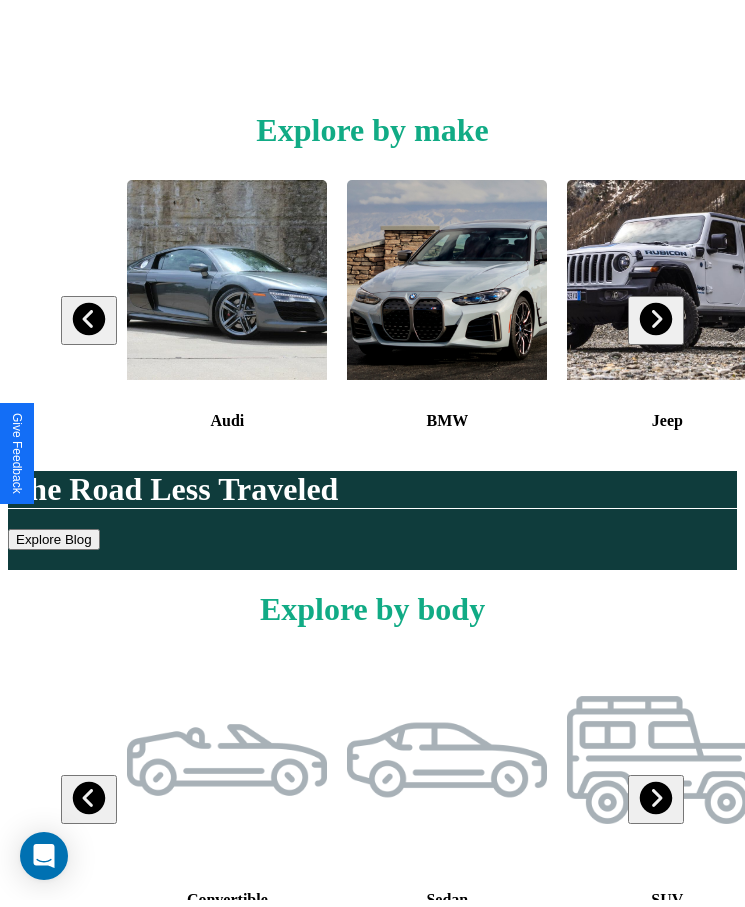 scroll, scrollTop: 0, scrollLeft: 0, axis: both 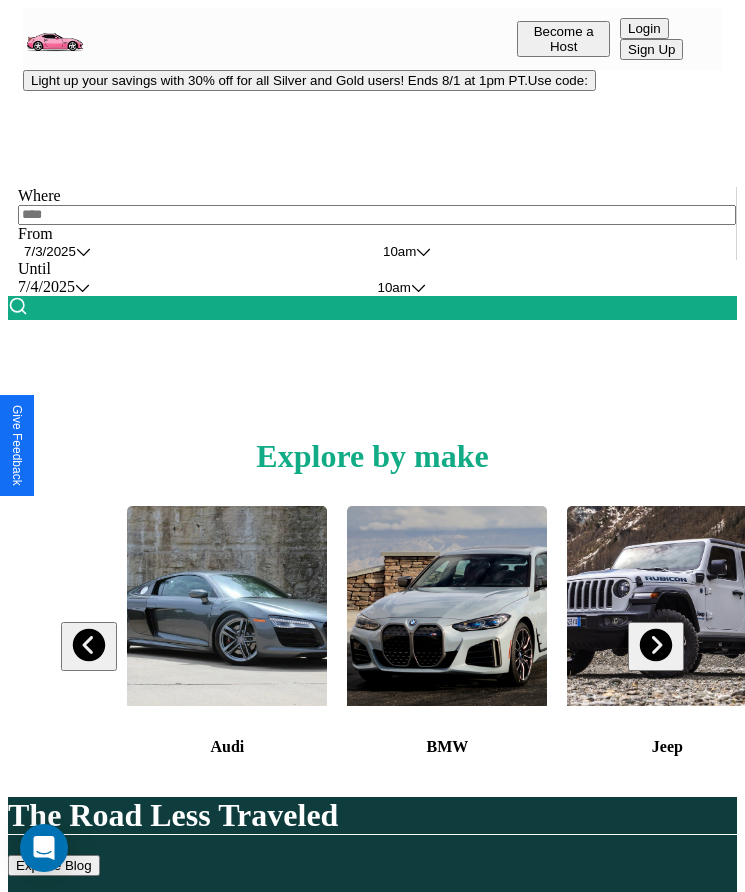 click at bounding box center (377, 215) 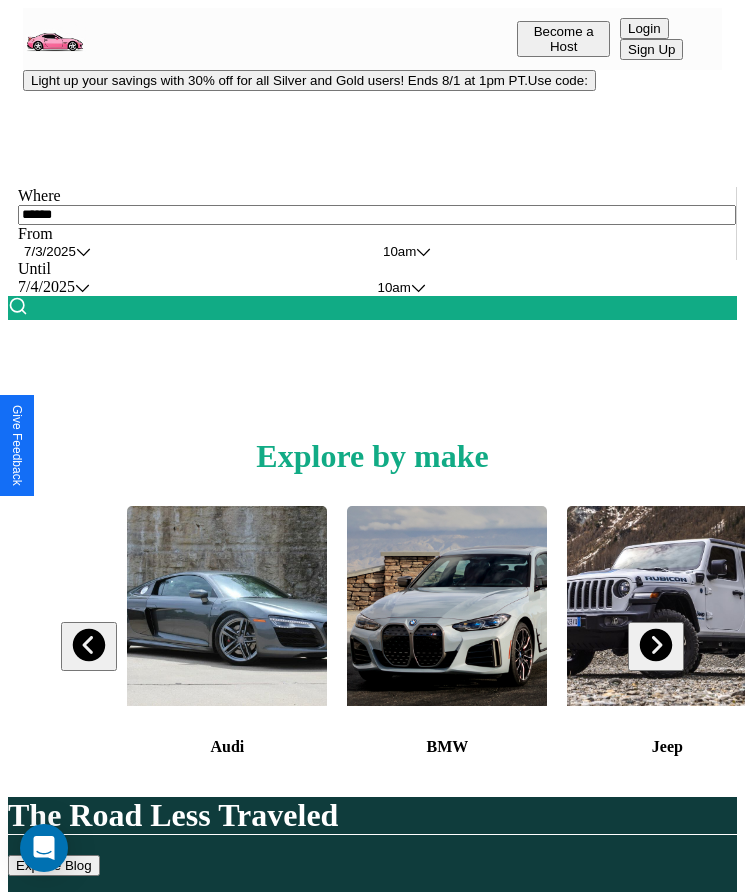 type on "******" 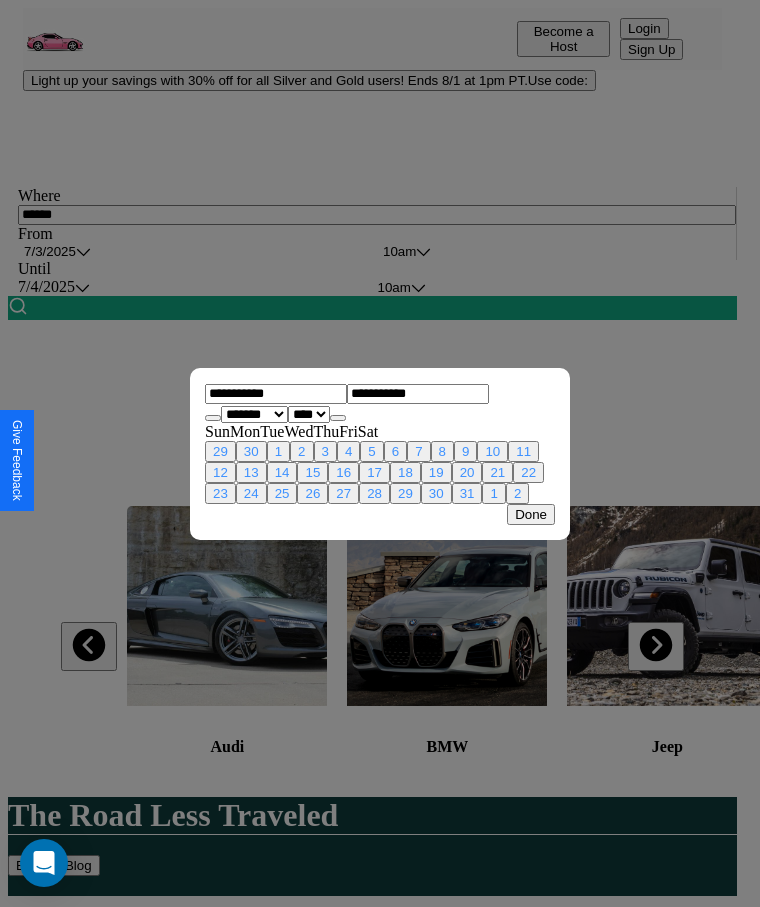 click on "******* ******** ***** ***** *** **** **** ****** ********* ******* ******** ********" at bounding box center [254, 414] 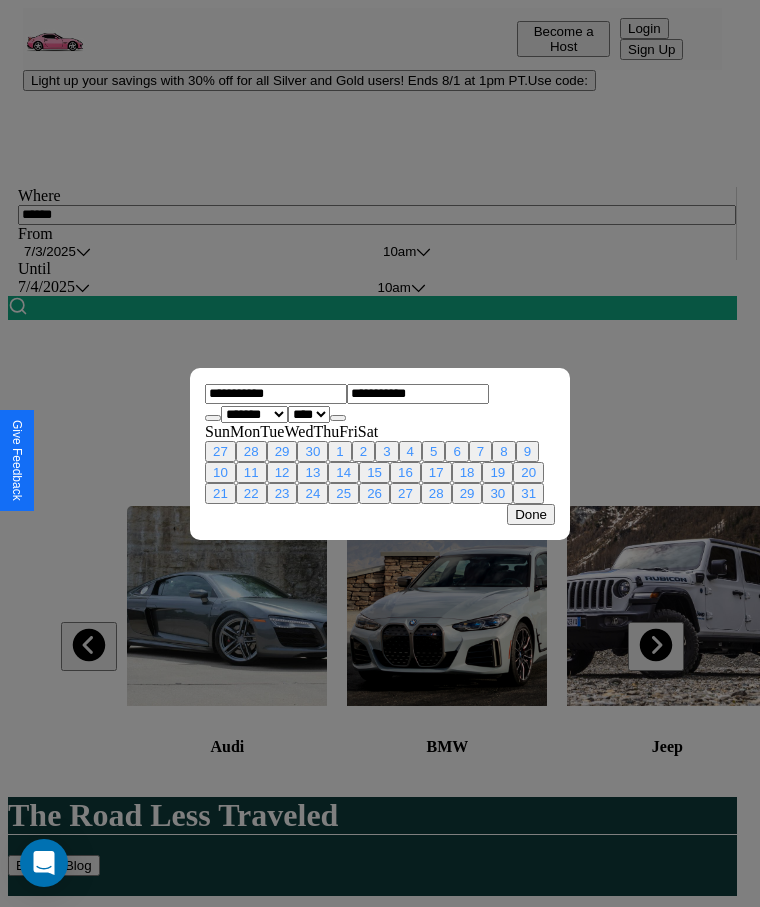 click on "**** **** **** **** **** **** **** **** **** **** **** **** **** **** **** **** **** **** **** **** **** **** **** **** **** **** **** **** **** **** **** **** **** **** **** **** **** **** **** **** **** **** **** **** **** **** **** **** **** **** **** **** **** **** **** **** **** **** **** **** **** **** **** **** **** **** **** **** **** **** **** **** **** **** **** **** **** **** **** **** **** **** **** **** **** **** **** **** **** **** **** **** **** **** **** **** **** **** **** **** **** **** **** **** **** **** **** **** **** **** **** **** **** **** **** **** **** **** **** **** ****" at bounding box center (309, 414) 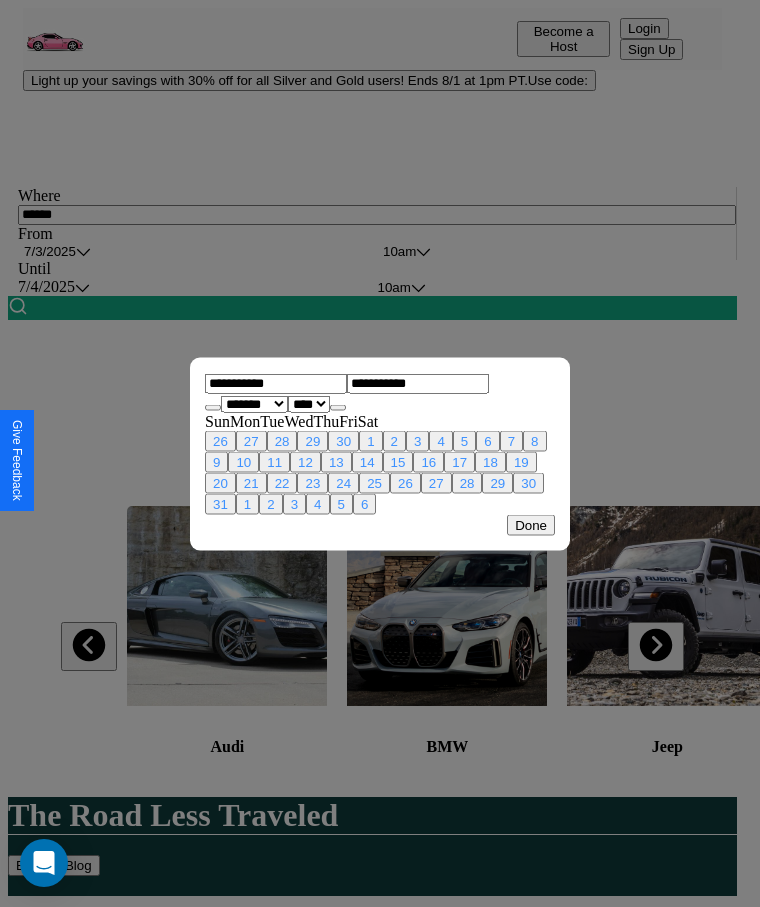 click on "19" at bounding box center [521, 461] 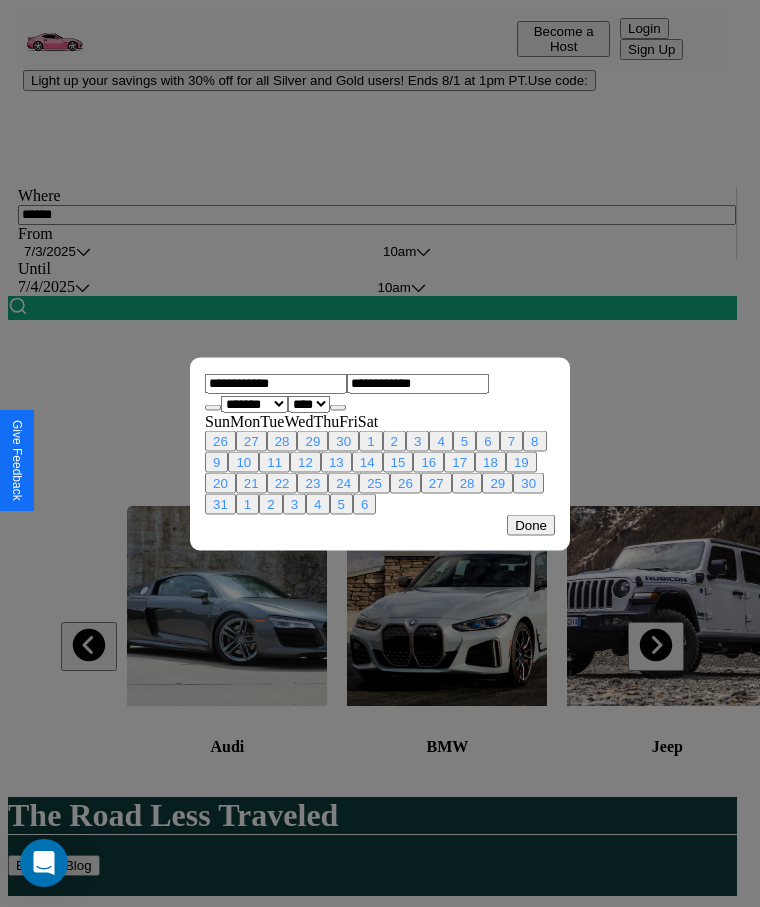 click on "27" at bounding box center (436, 482) 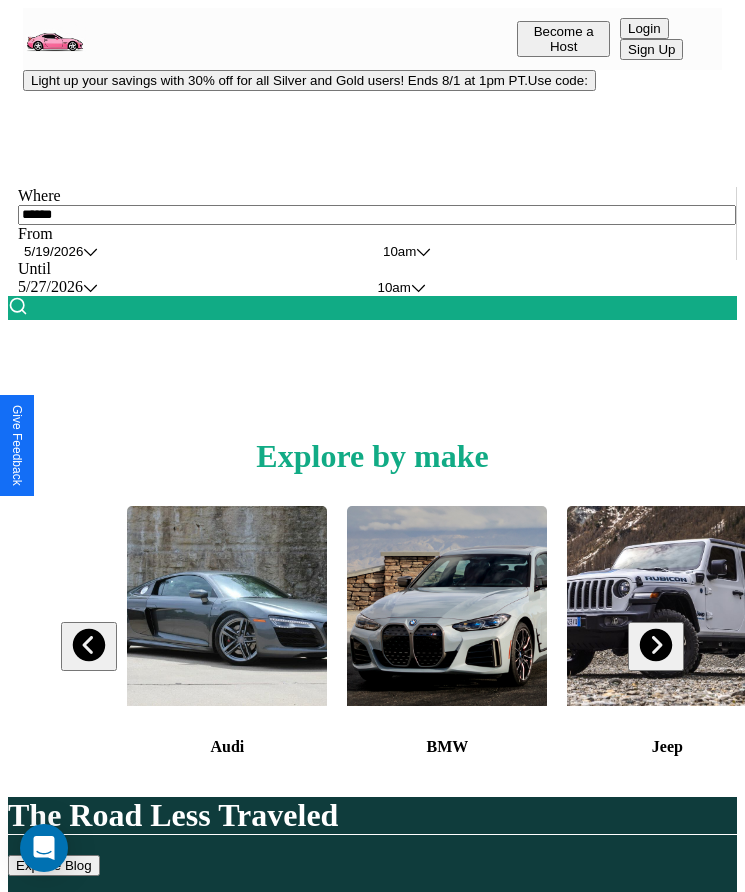 click on "10am" at bounding box center (399, 251) 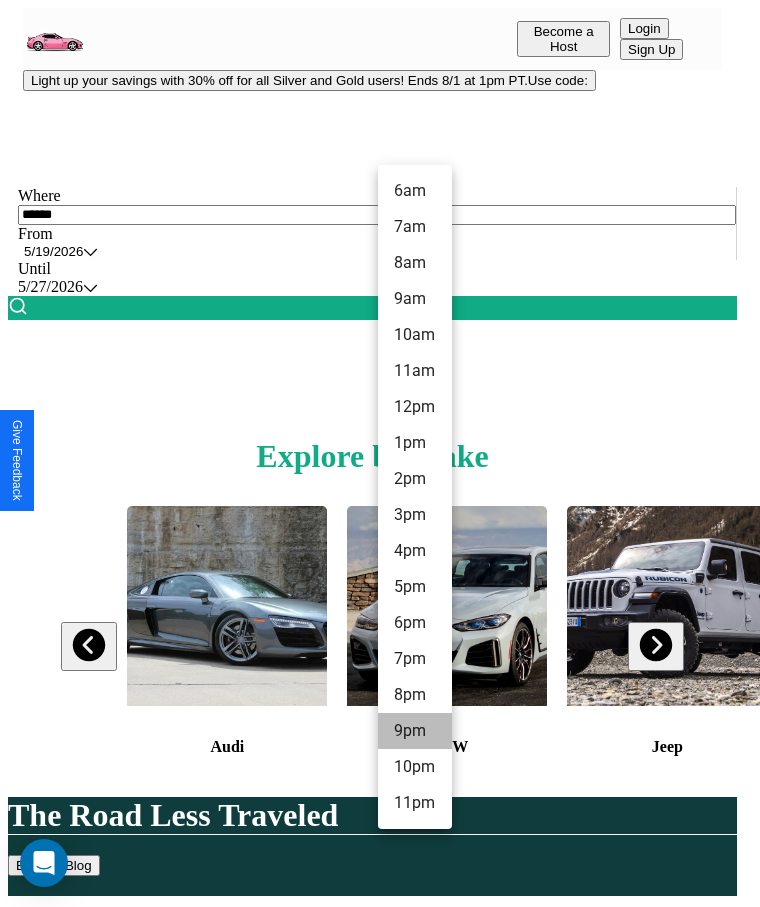 click on "9pm" at bounding box center (415, 731) 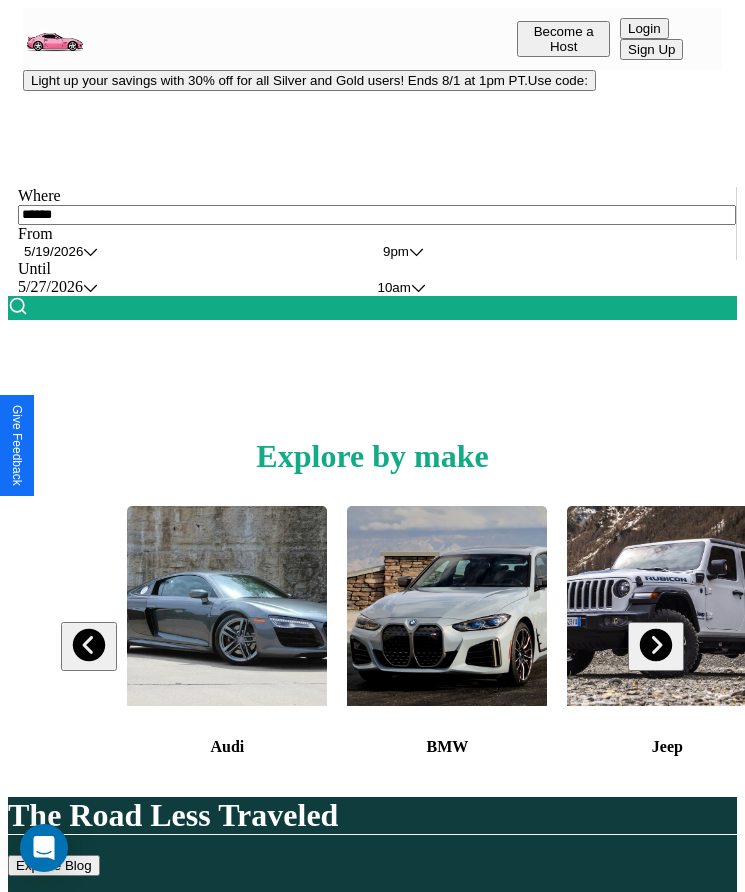 click on "10am" at bounding box center [396, 251] 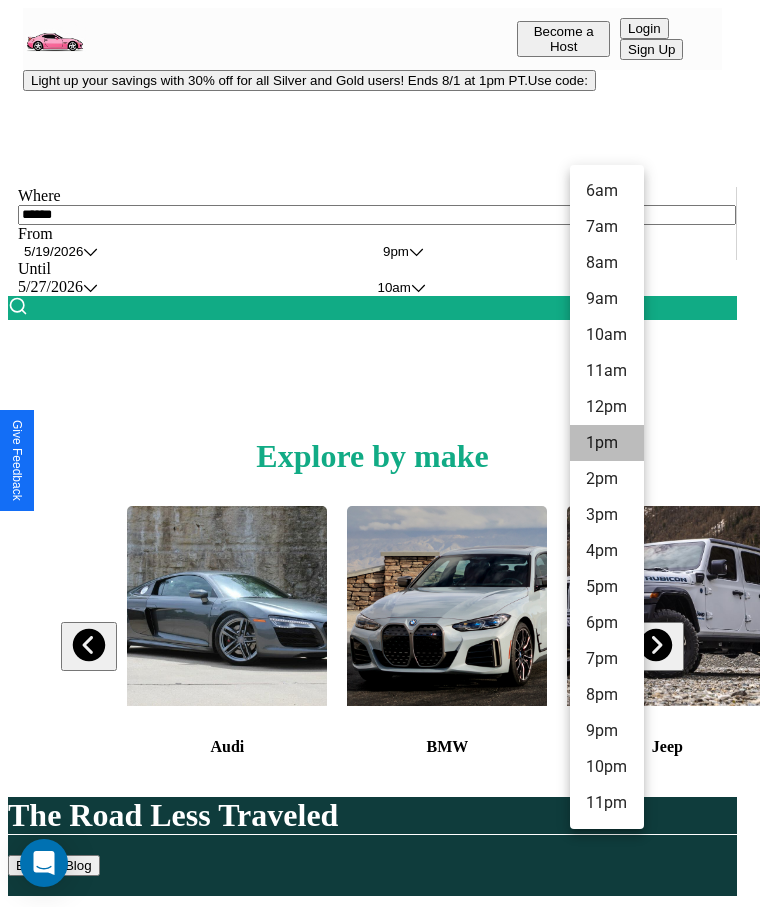 click on "1pm" at bounding box center (607, 443) 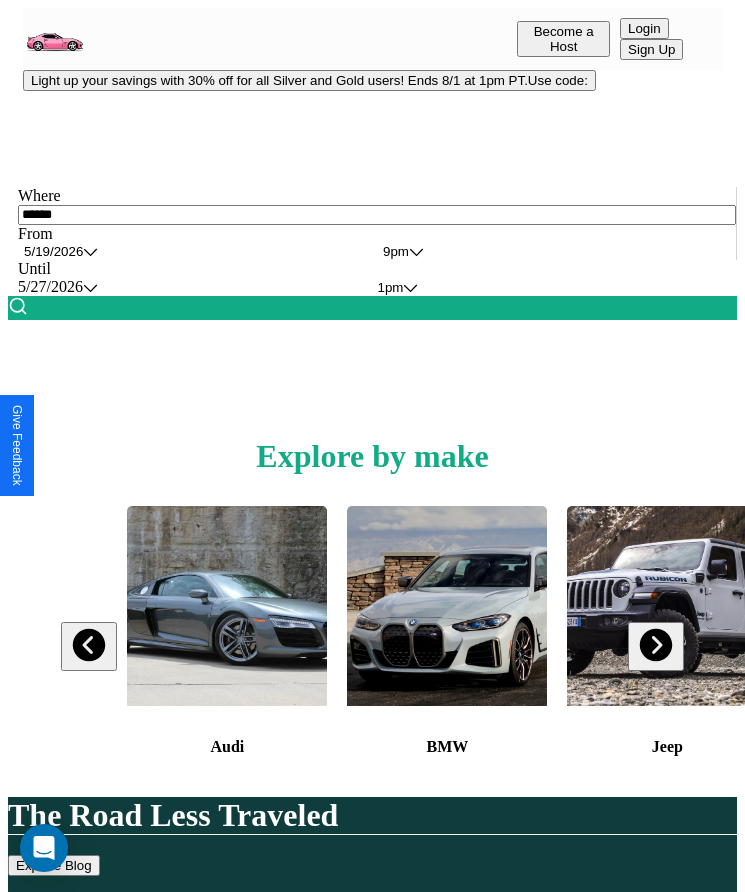 click at bounding box center [18, 306] 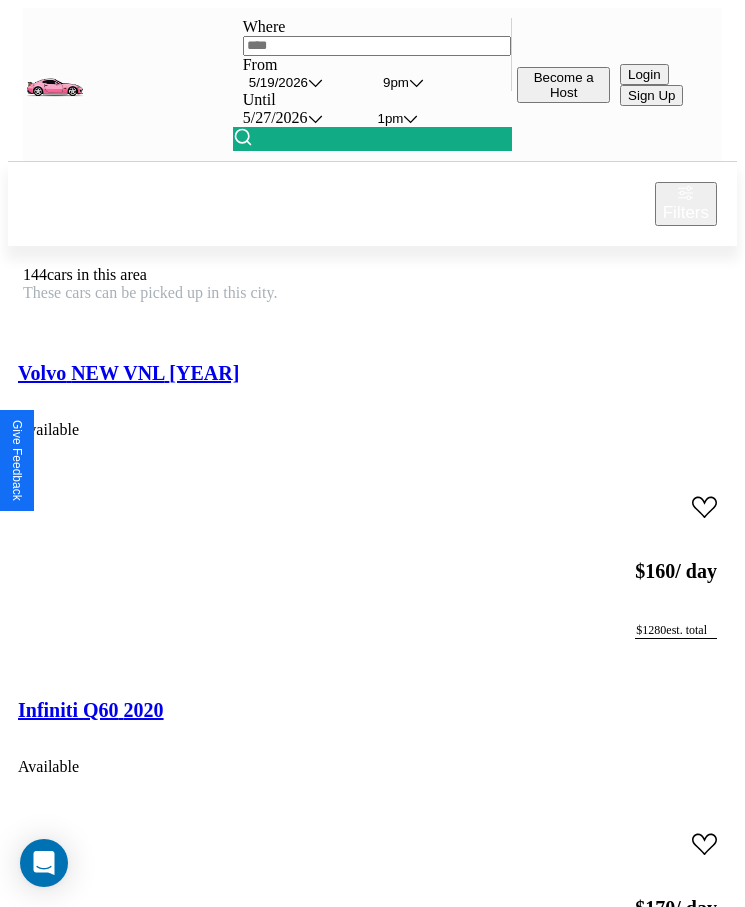 scroll, scrollTop: 50, scrollLeft: 0, axis: vertical 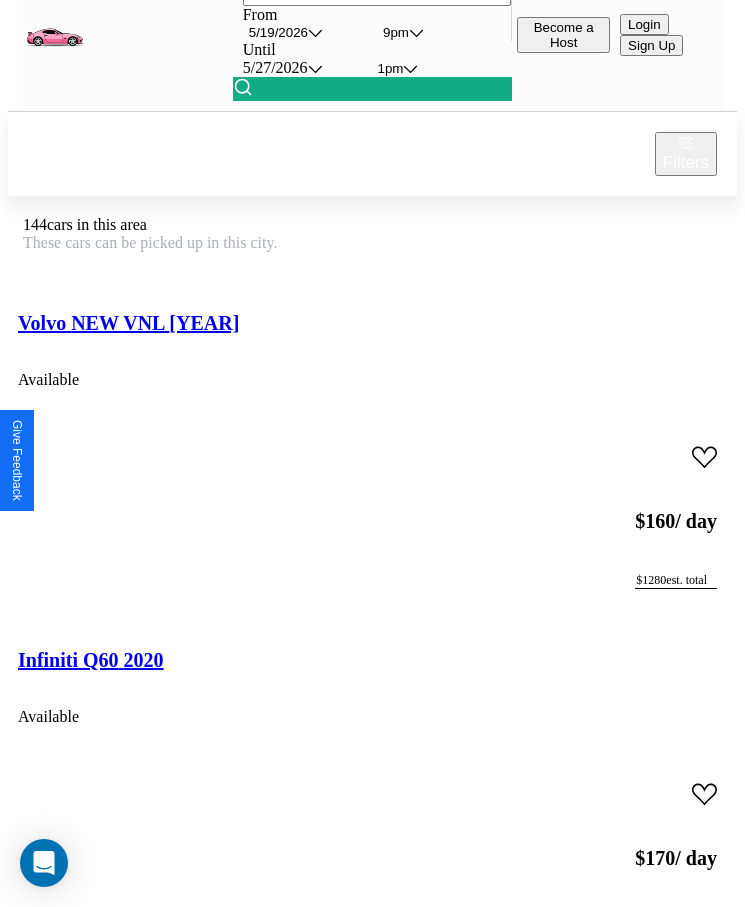 click on "[MAKE] [MODEL] [YEAR] [AVAILABILITY]" at bounding box center [372, 348] 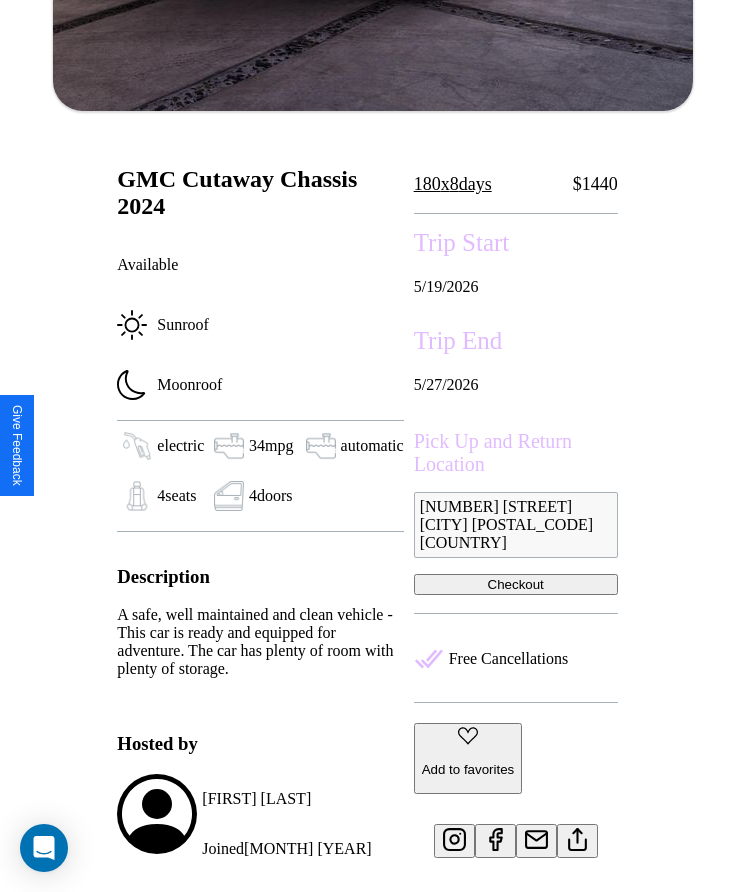 scroll, scrollTop: 539, scrollLeft: 0, axis: vertical 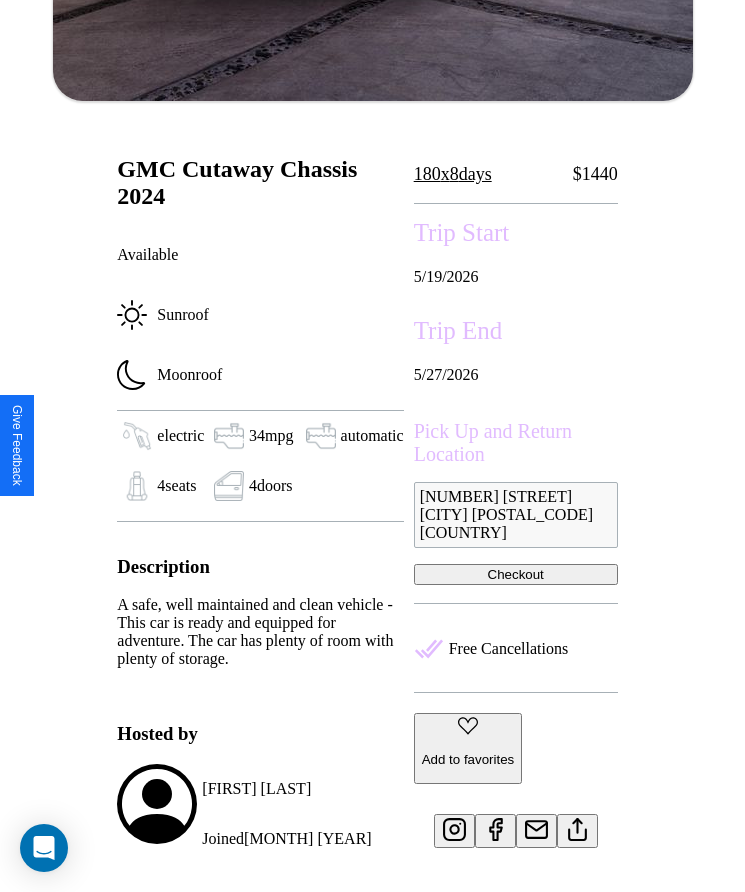 click on "Checkout" at bounding box center (516, 574) 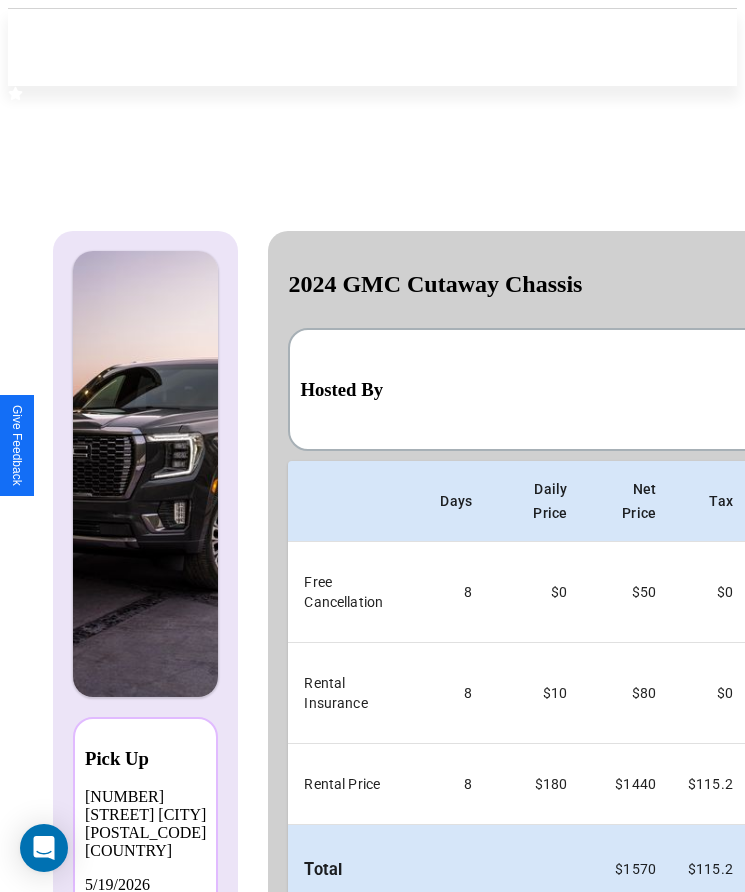 scroll, scrollTop: 0, scrollLeft: 118, axis: horizontal 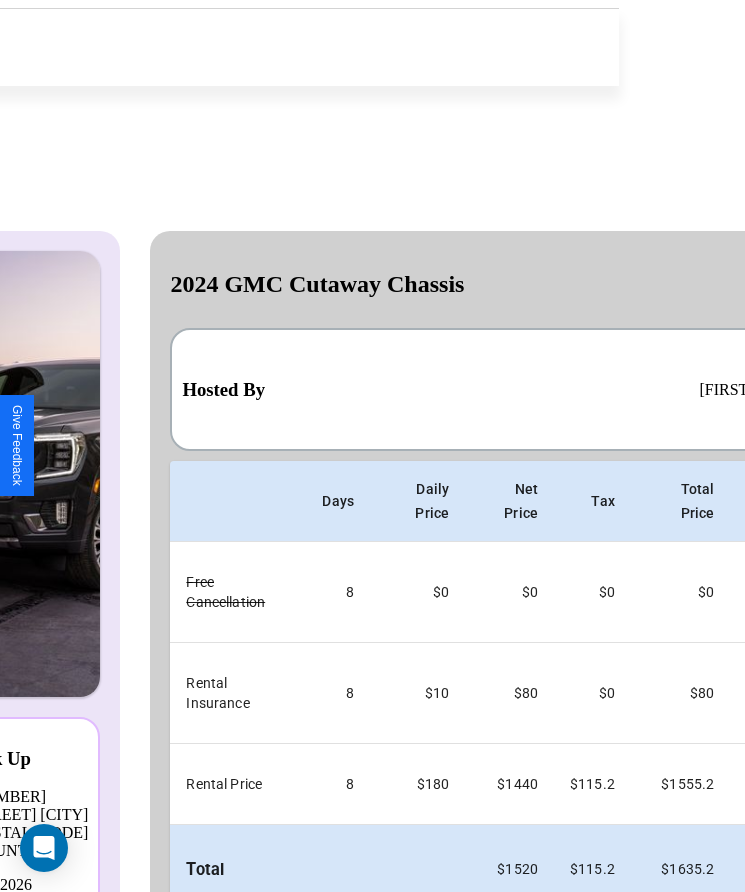 click on "Back" at bounding box center (267, 953) 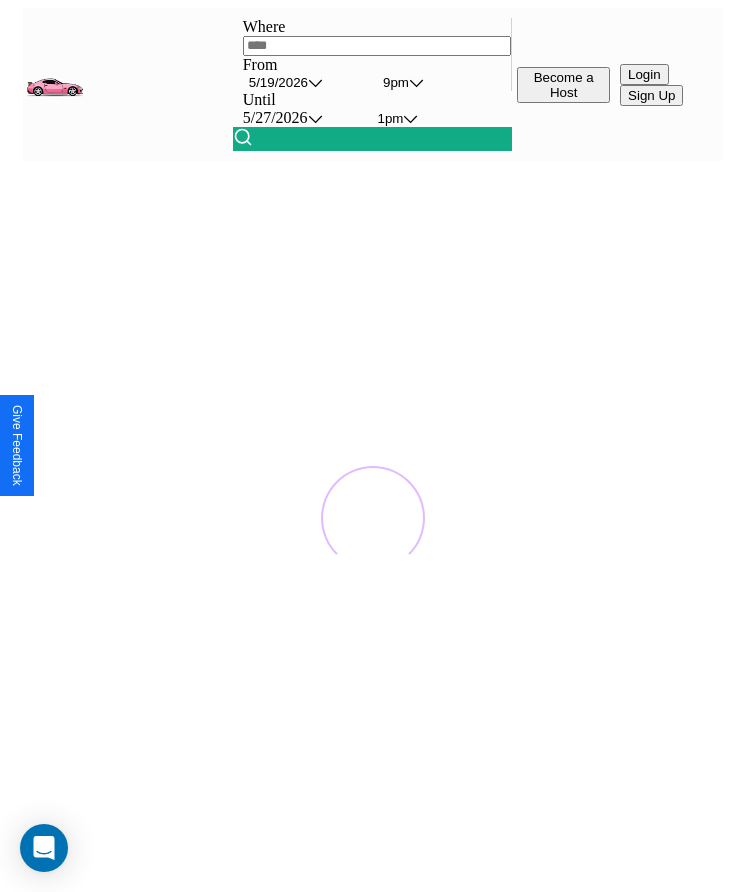scroll, scrollTop: 0, scrollLeft: 0, axis: both 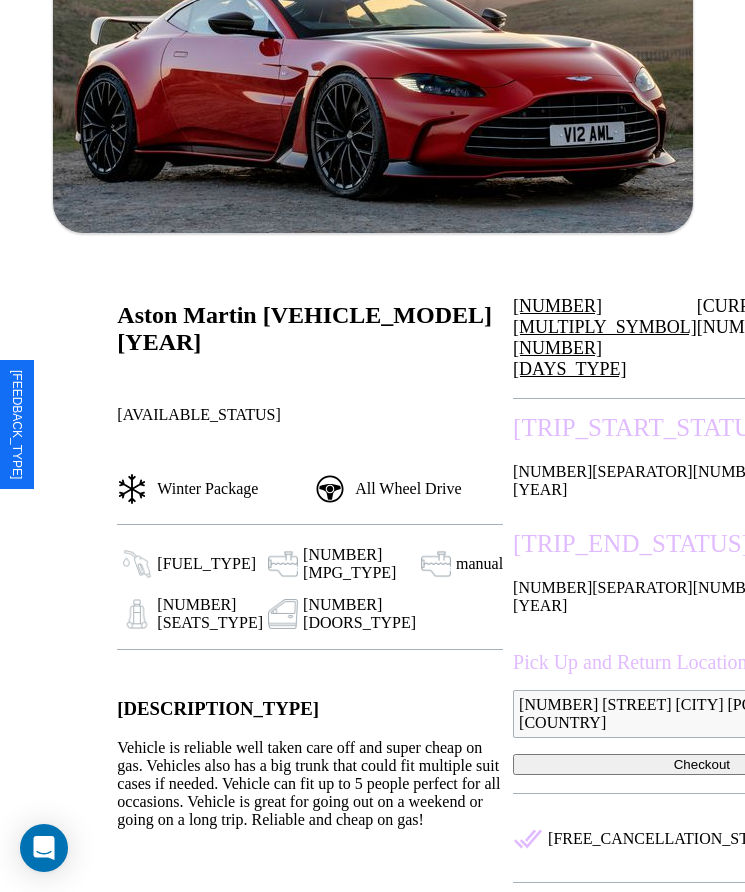 click on "Checkout" at bounding box center [702, 764] 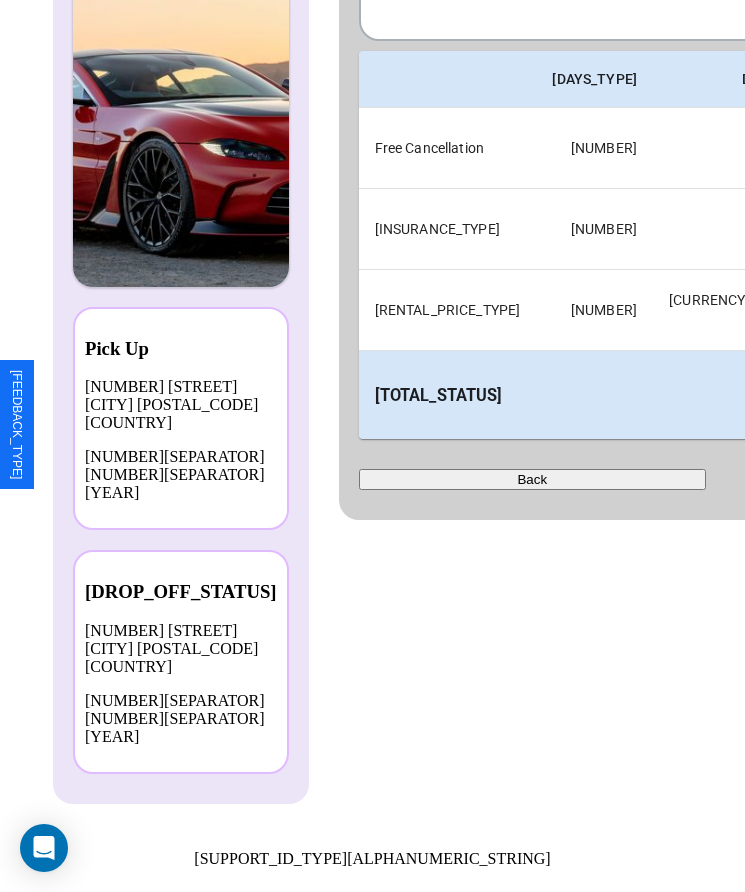 scroll, scrollTop: 0, scrollLeft: 0, axis: both 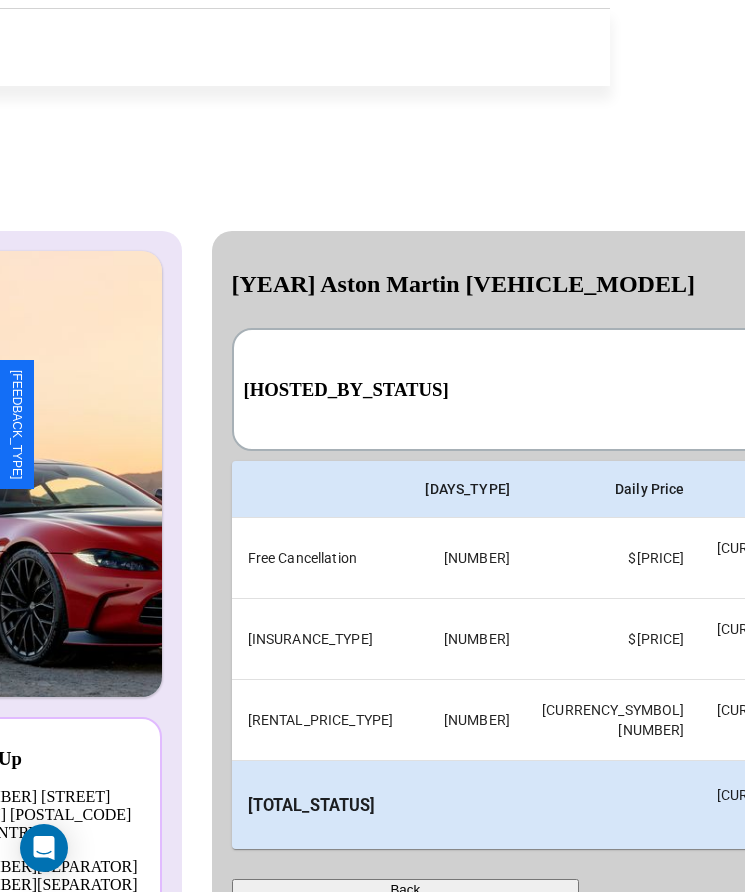 click on "Back" at bounding box center (405, 889) 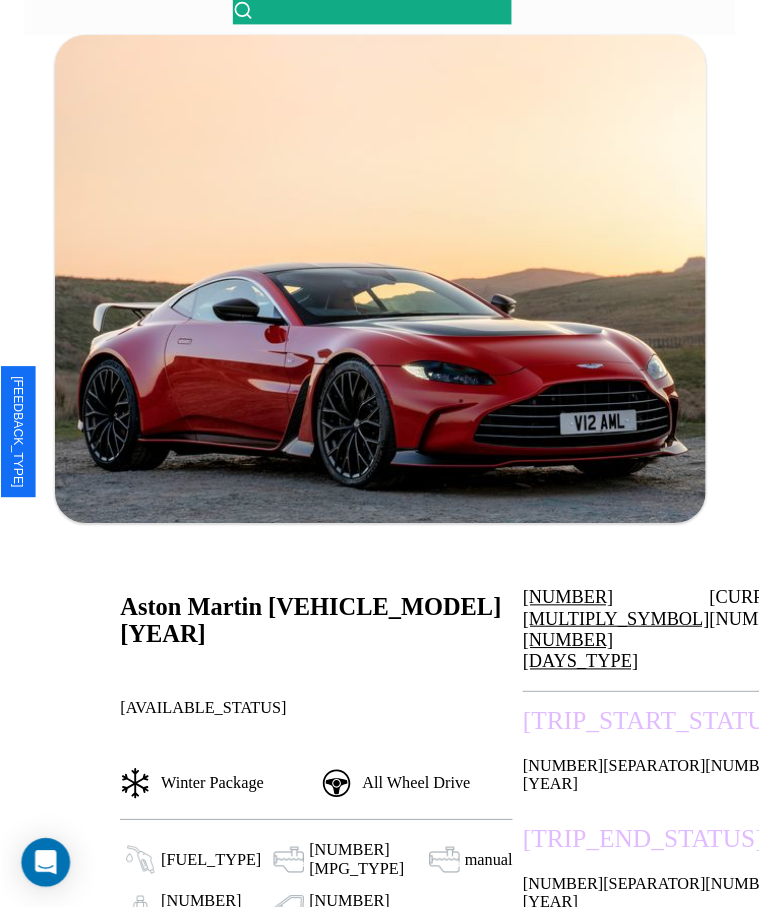 scroll, scrollTop: 262, scrollLeft: 0, axis: vertical 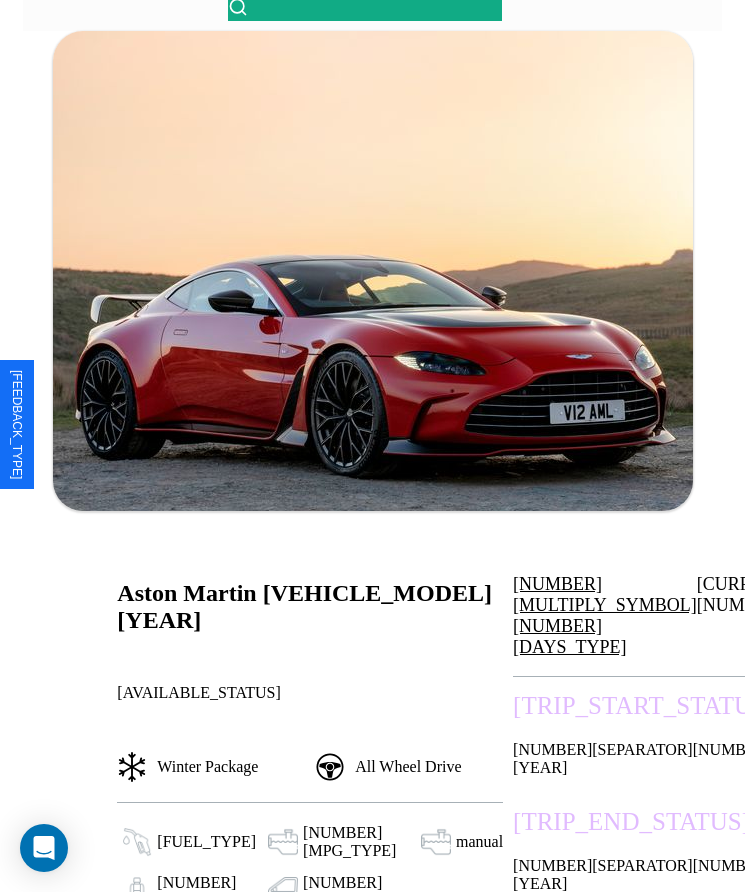 click on "[MONTH] / [DAY] / [YEAR]" at bounding box center [702, 759] 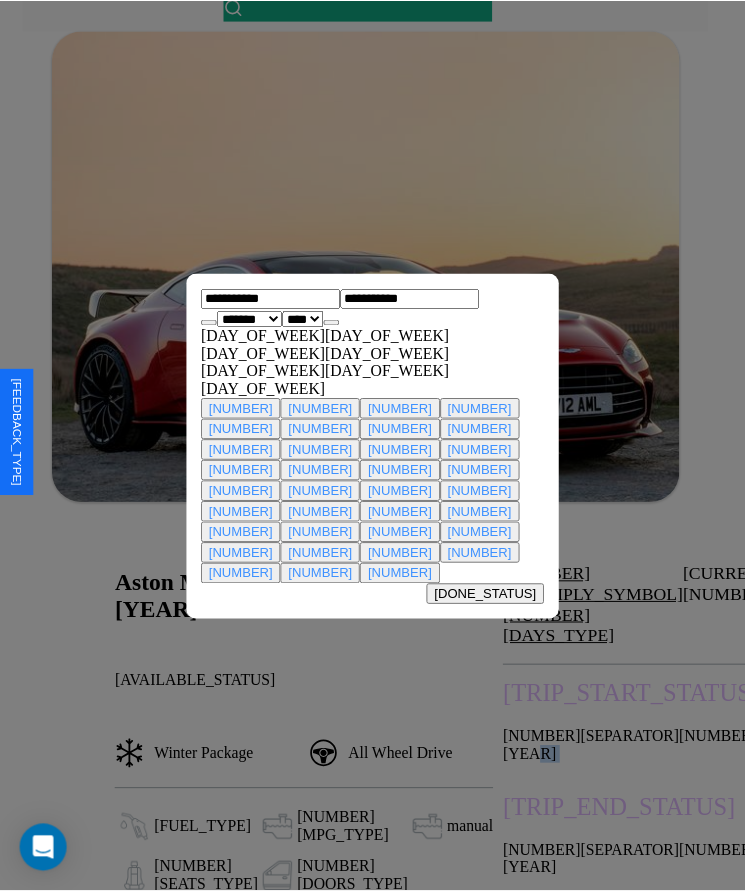 scroll, scrollTop: 0, scrollLeft: 0, axis: both 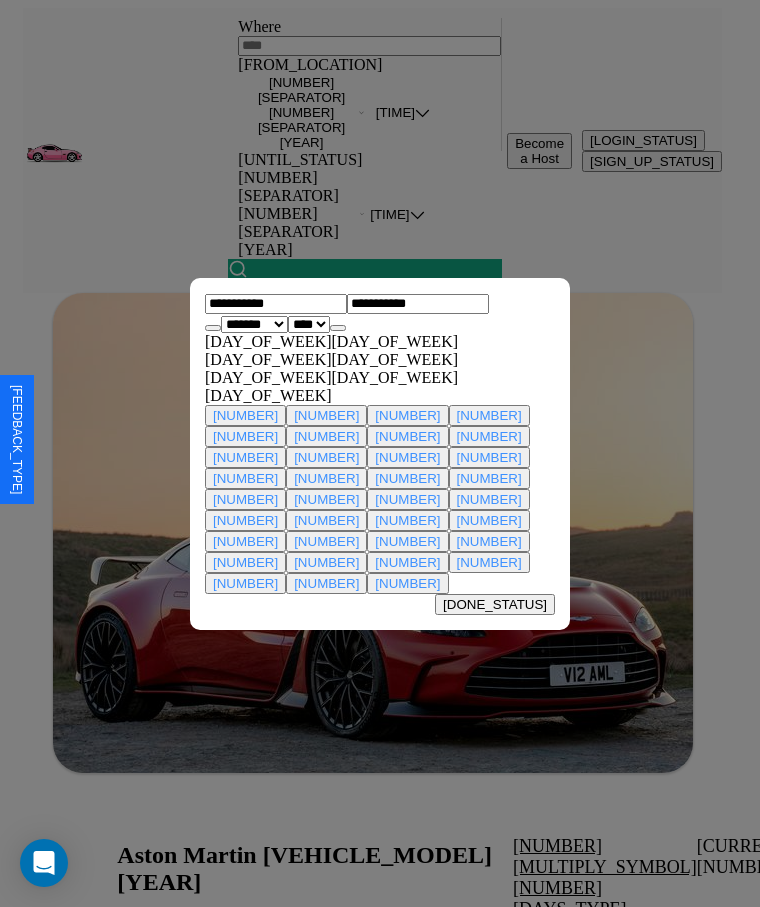 click at bounding box center [380, 453] 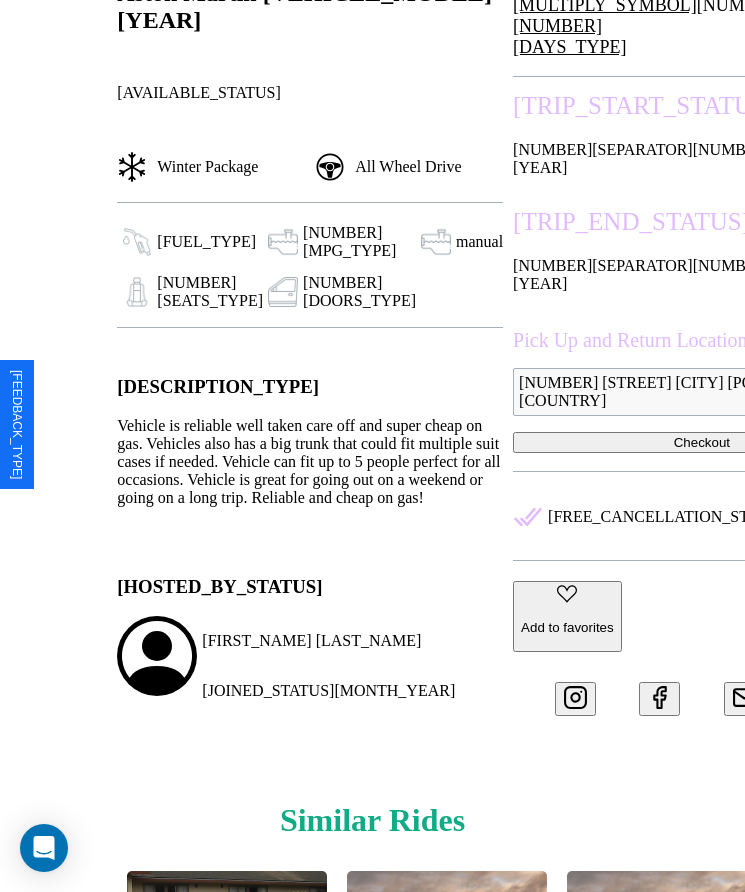 scroll, scrollTop: 875, scrollLeft: 0, axis: vertical 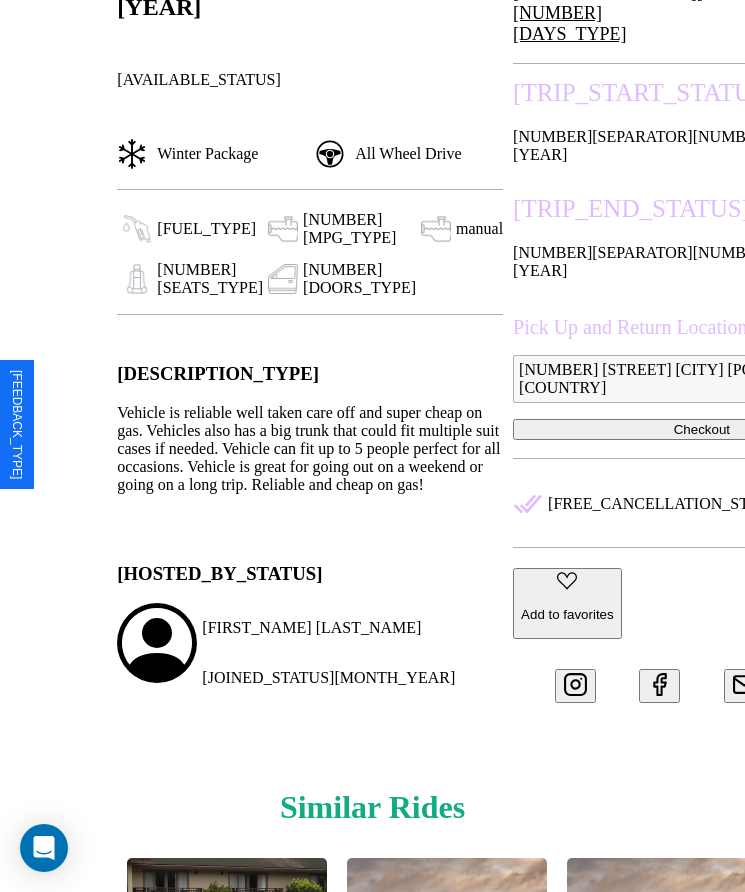 click at bounding box center (655, 1014) 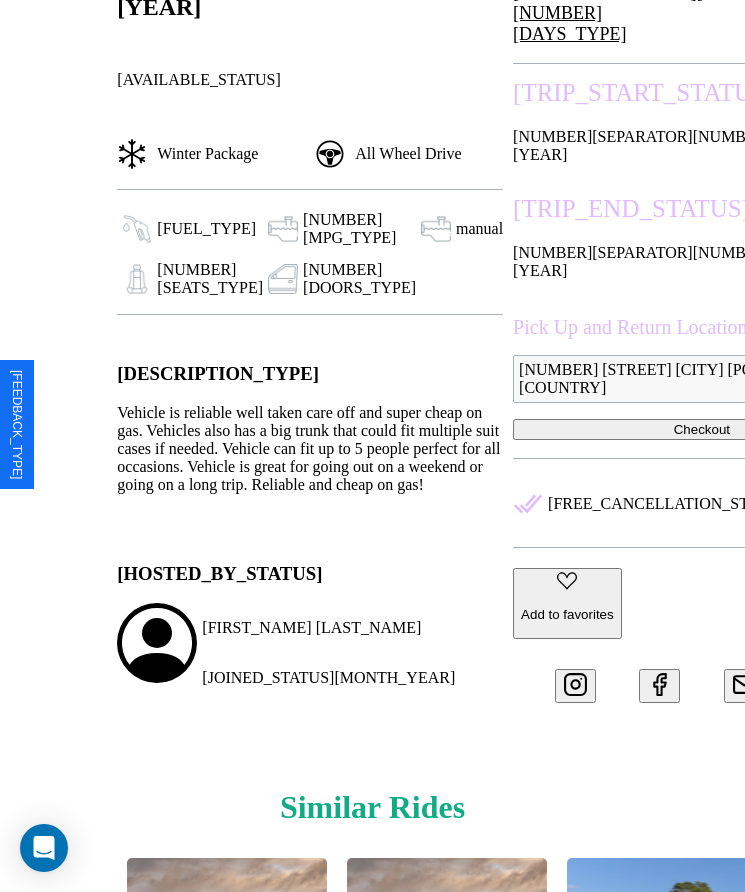 click at bounding box center [89, 1014] 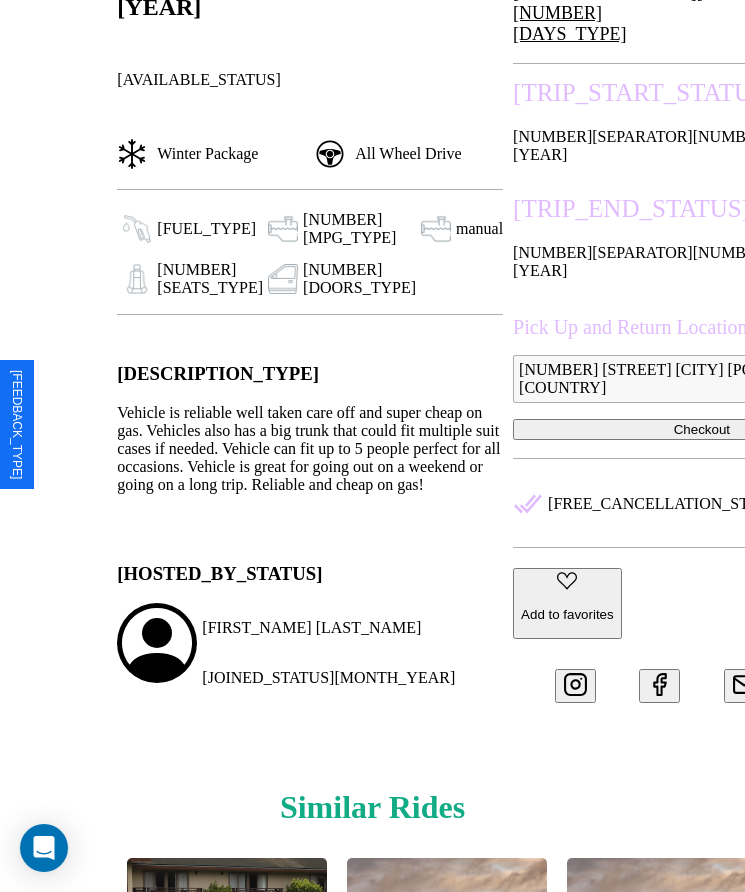click at bounding box center [655, 1014] 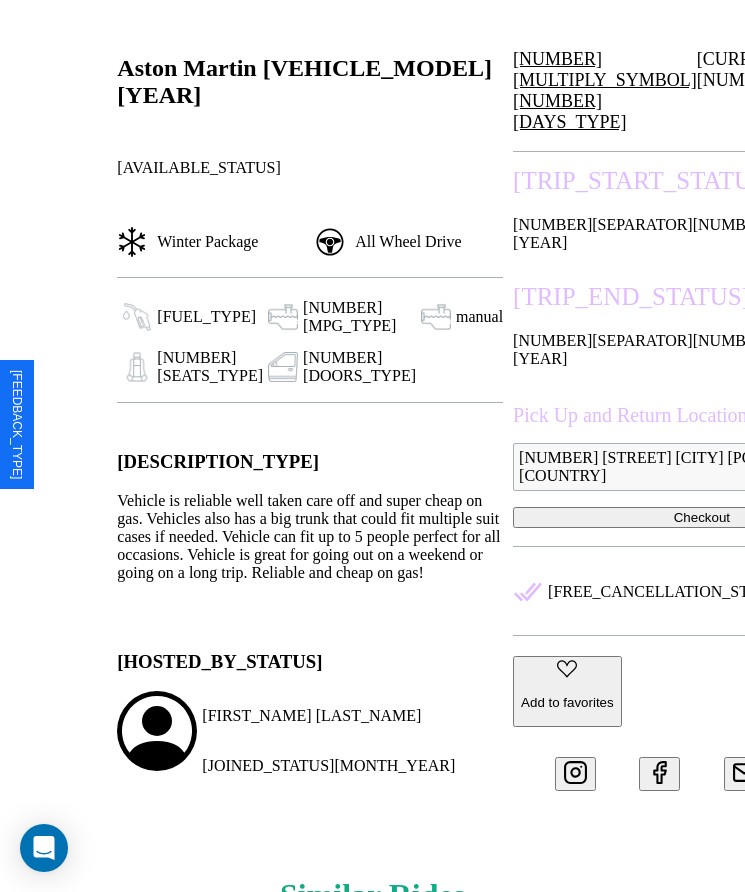 scroll, scrollTop: 751, scrollLeft: 0, axis: vertical 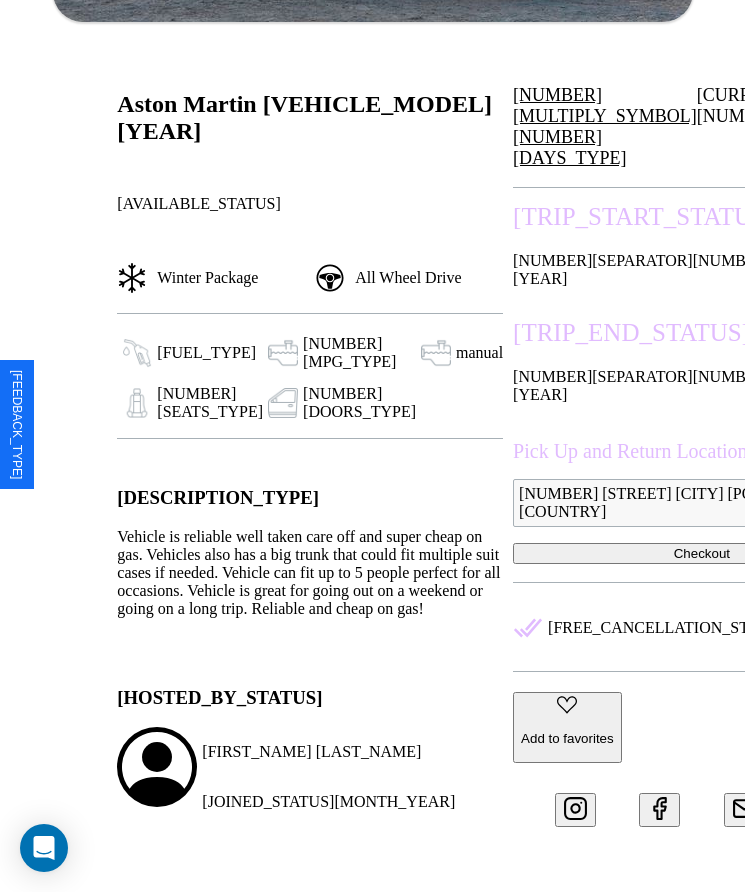 click at bounding box center [828, 805] 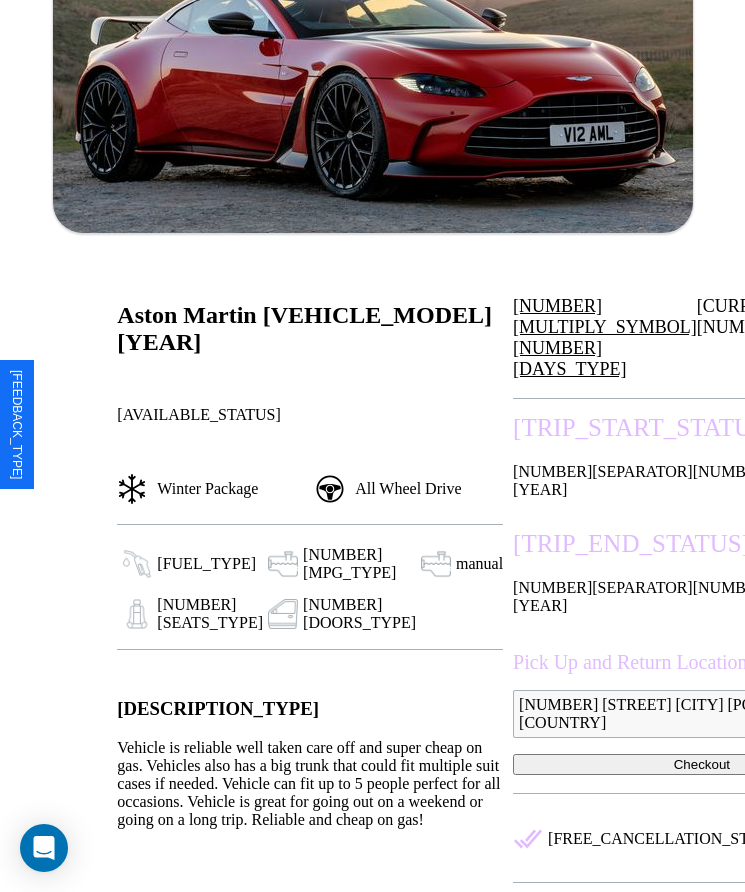 click on "Checkout" at bounding box center (702, 764) 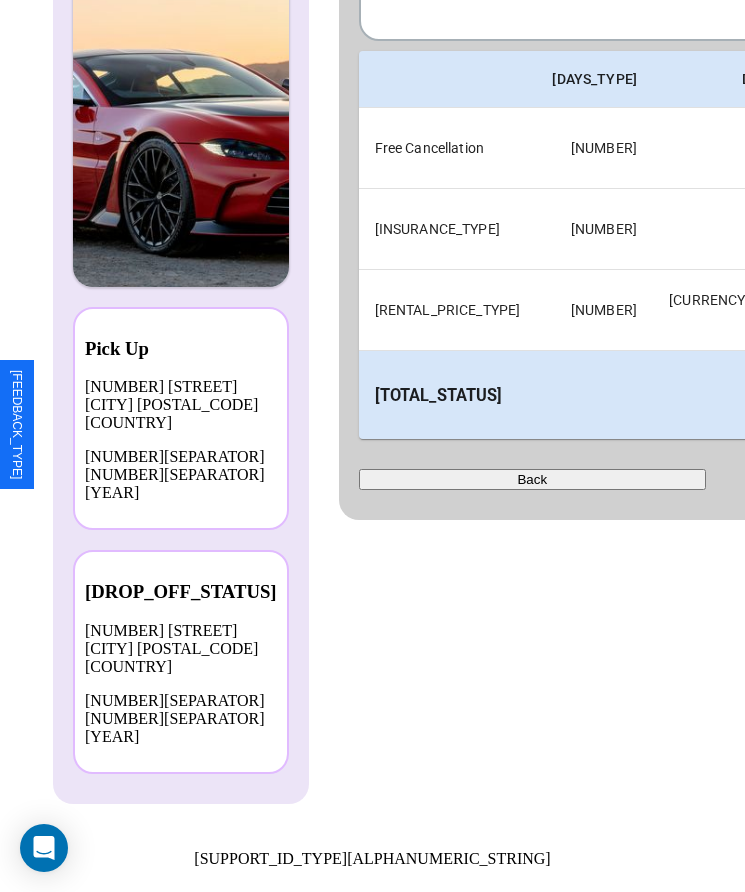 scroll, scrollTop: 0, scrollLeft: 0, axis: both 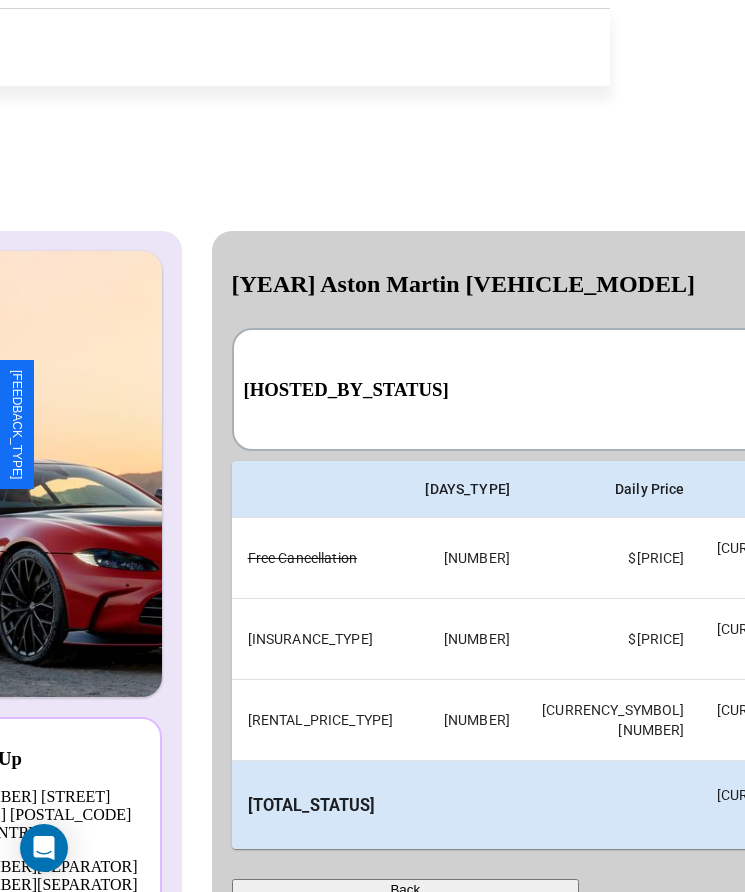 click on "Checkout" at bounding box center (1215, 889) 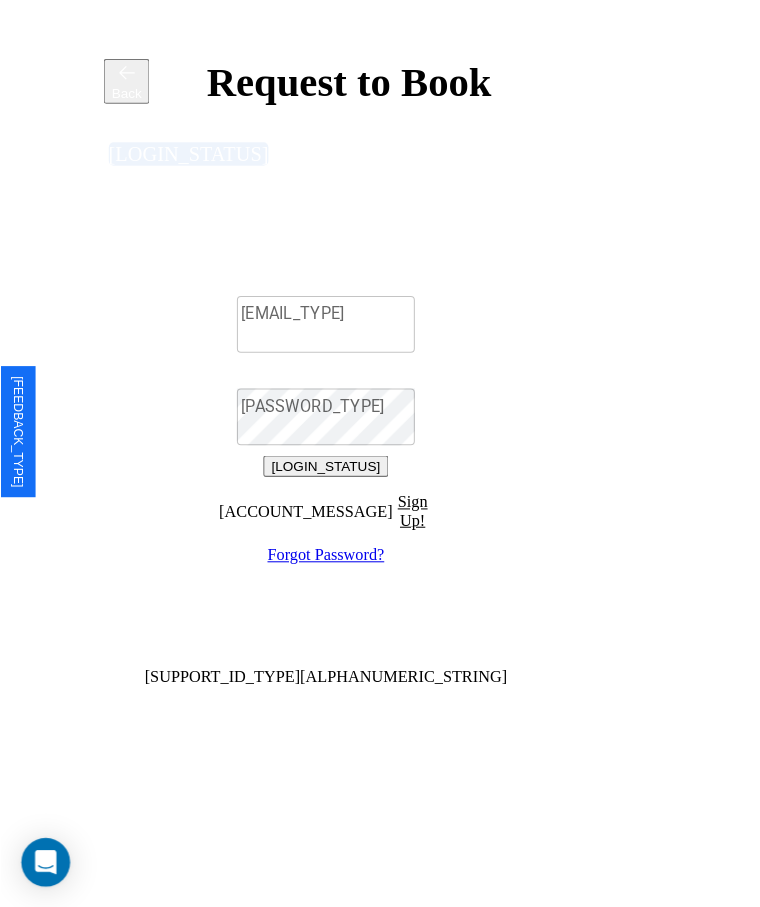 scroll, scrollTop: 0, scrollLeft: 0, axis: both 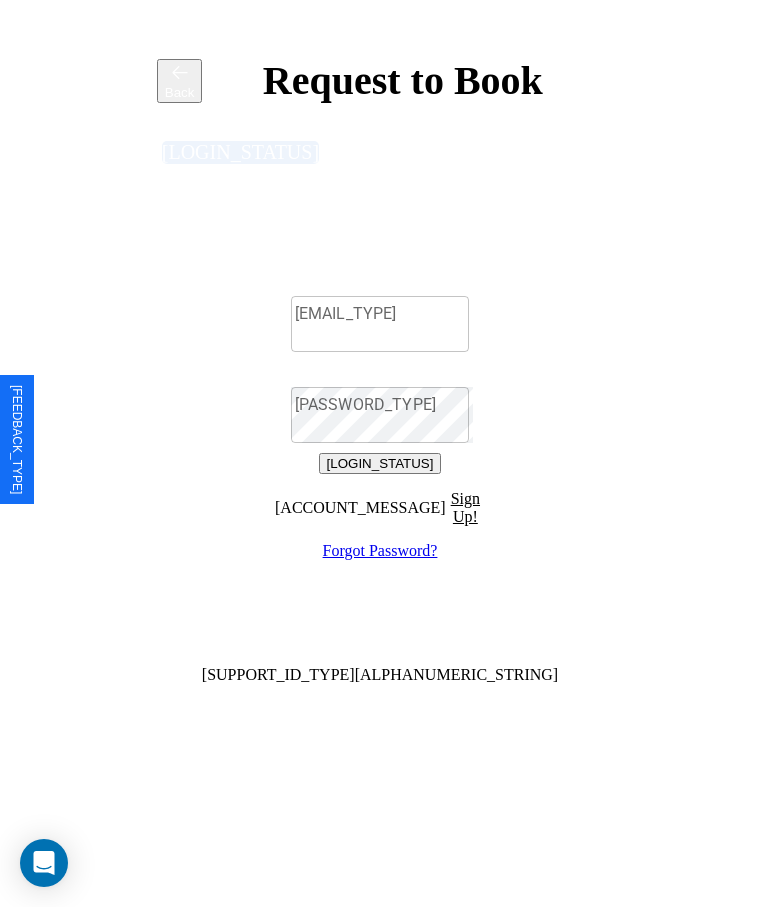 click on "Sign Up!" at bounding box center (465, 508) 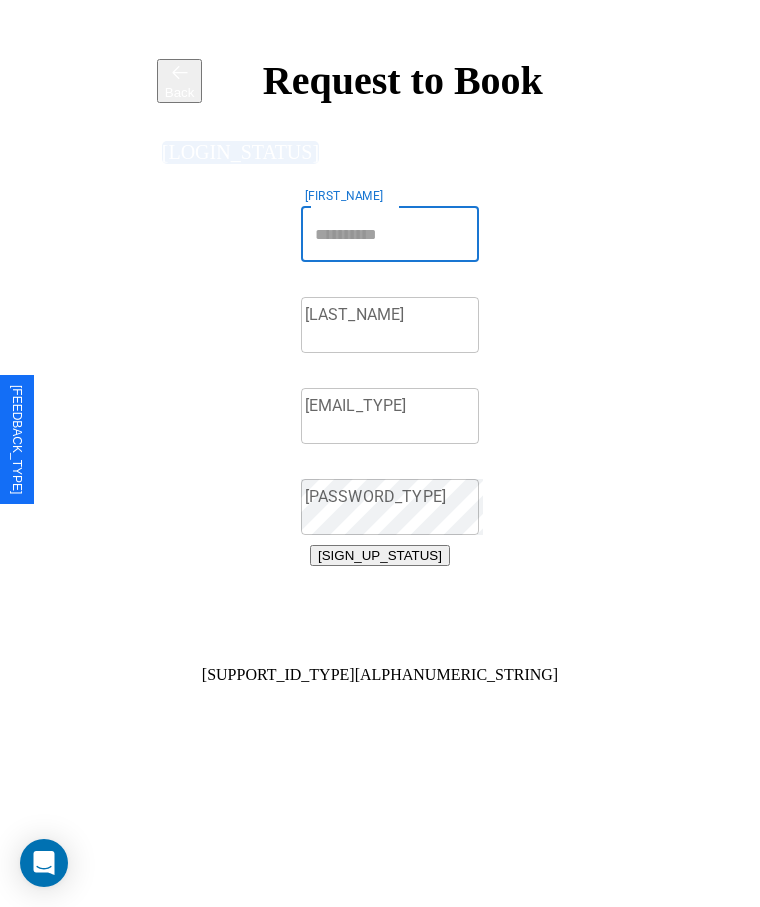 click on "Firstname" at bounding box center [390, 234] 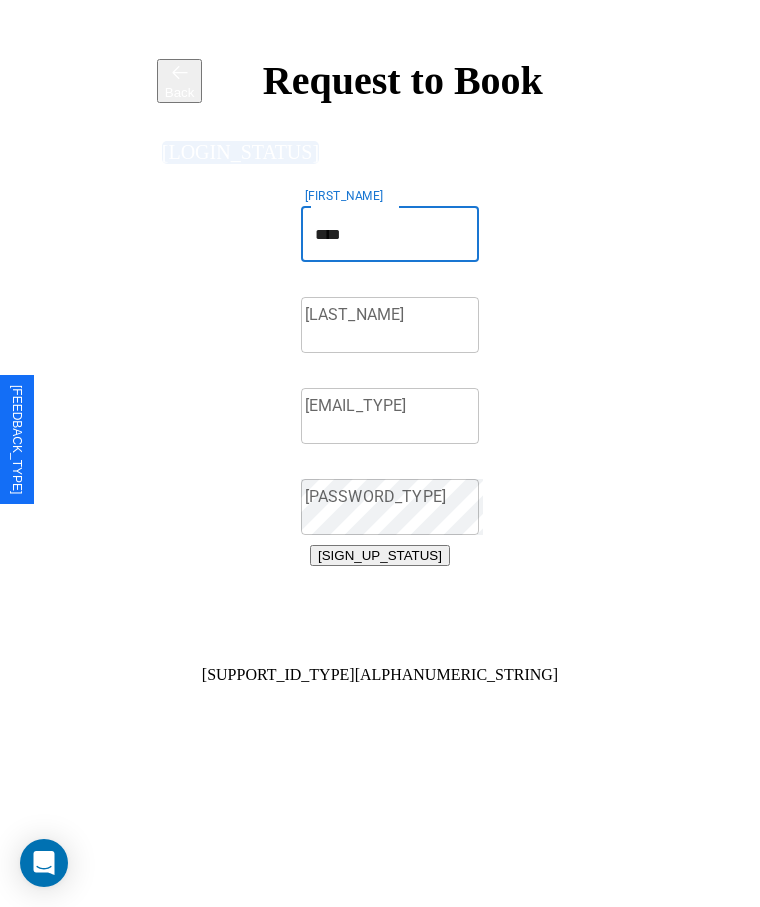 type on "****" 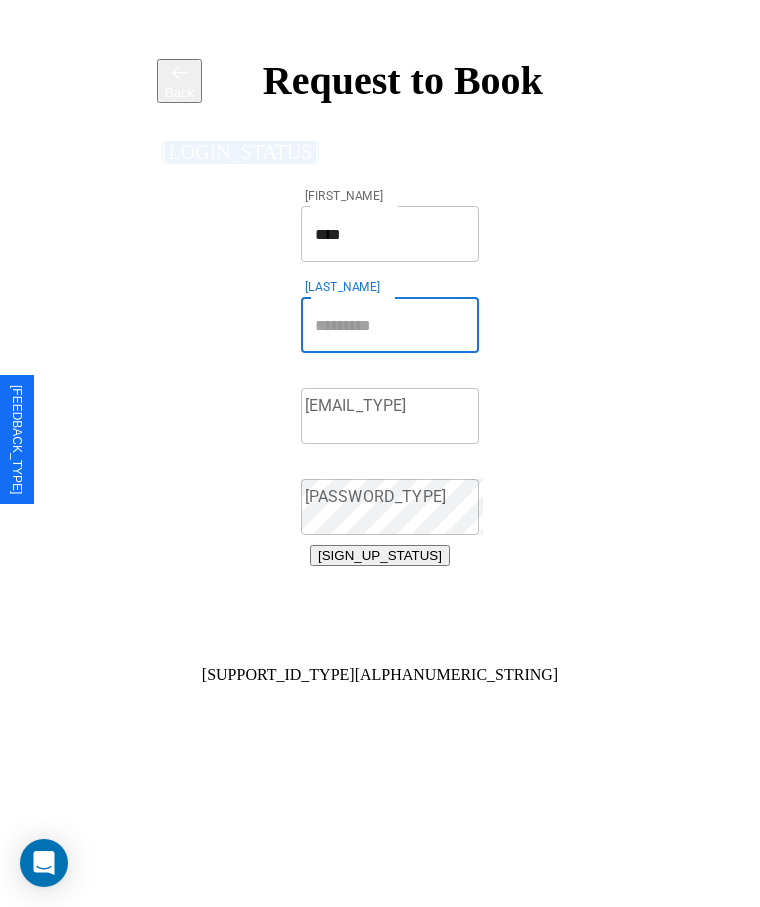 click on "Lastname" at bounding box center [390, 325] 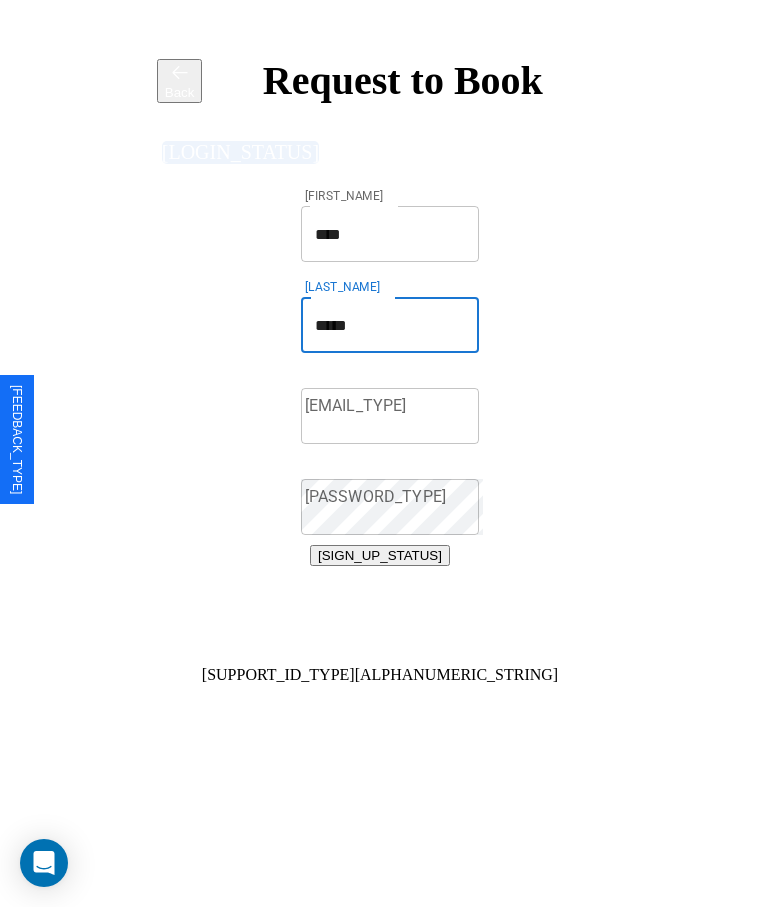 type on "*****" 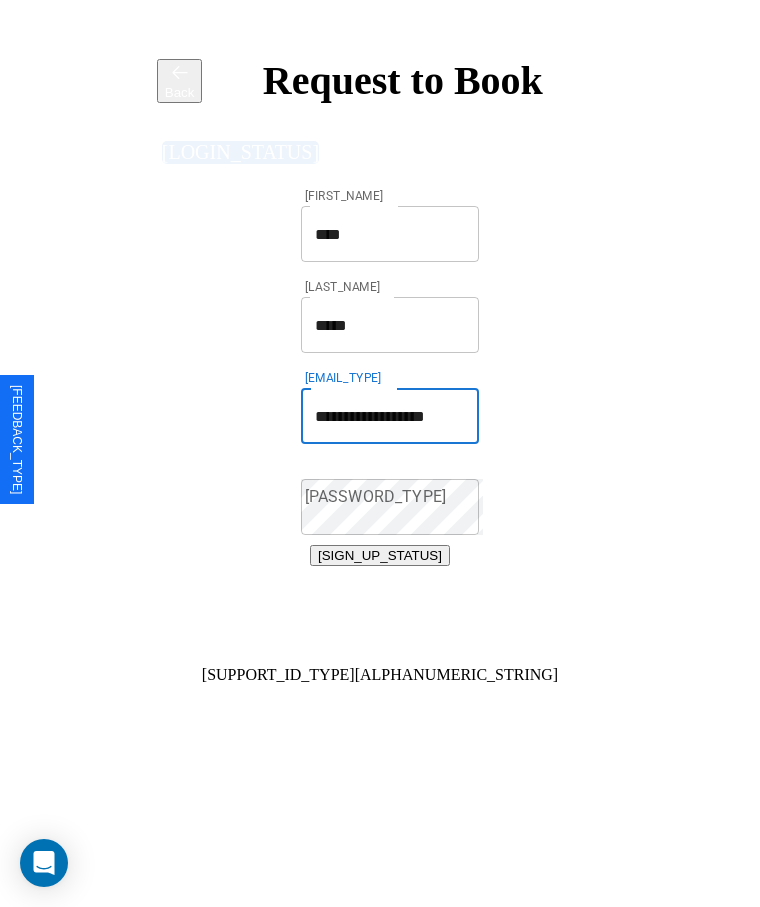scroll, scrollTop: 0, scrollLeft: 22, axis: horizontal 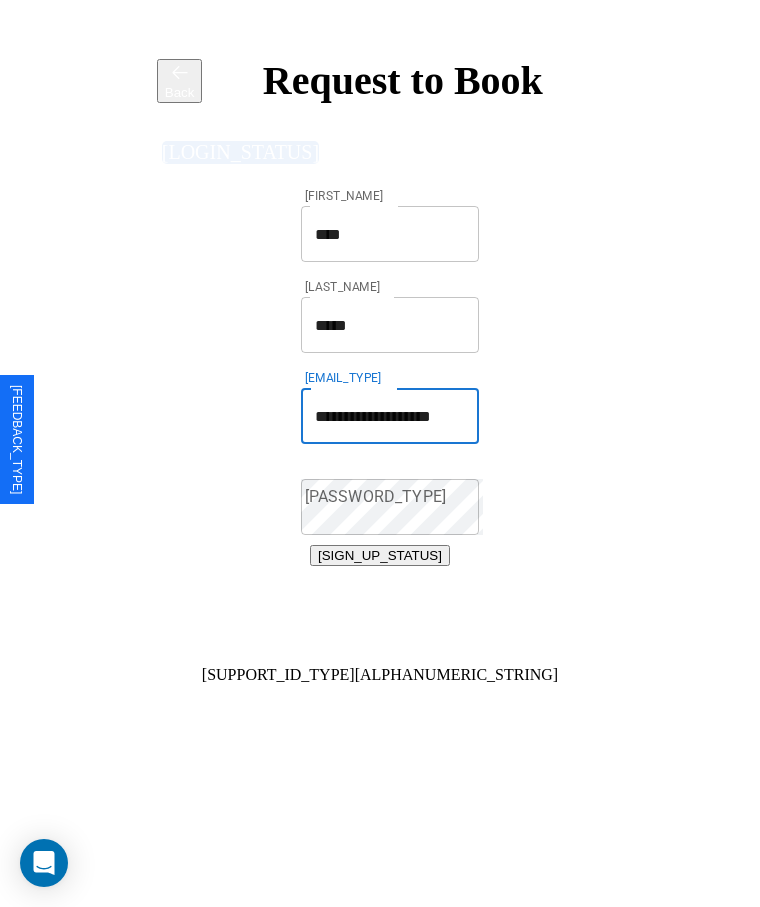 type on "**********" 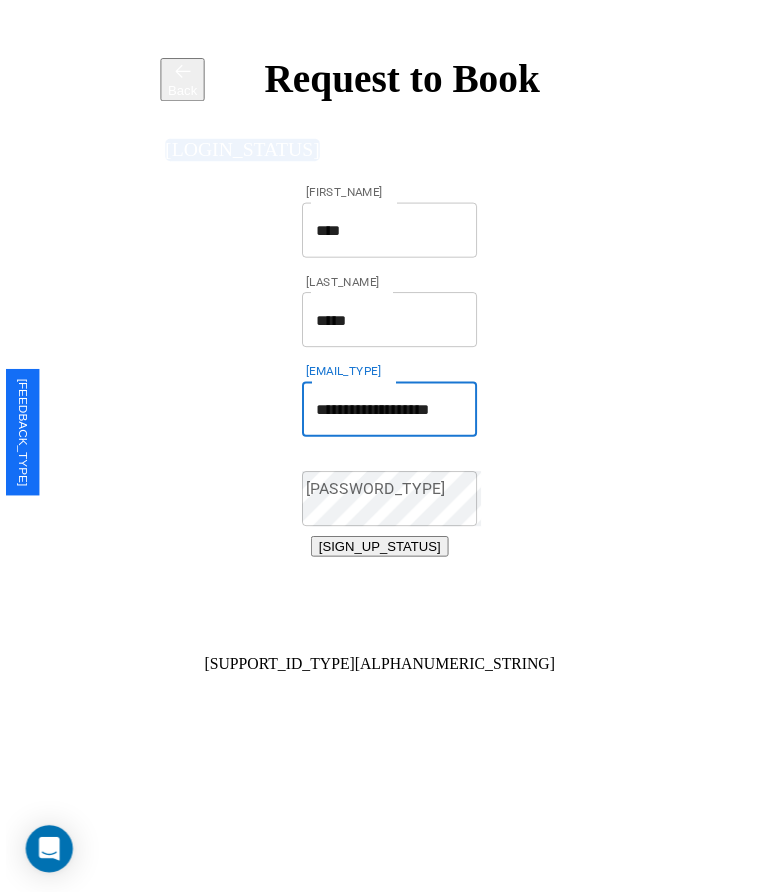 scroll, scrollTop: 0, scrollLeft: 0, axis: both 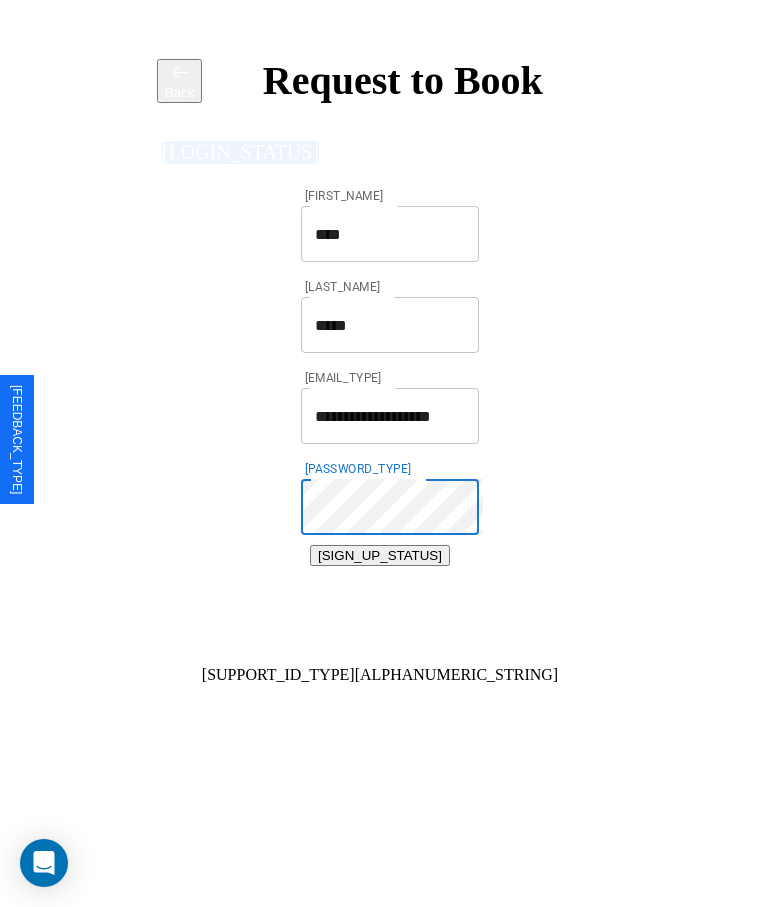 click on "Sign Up" at bounding box center (380, 555) 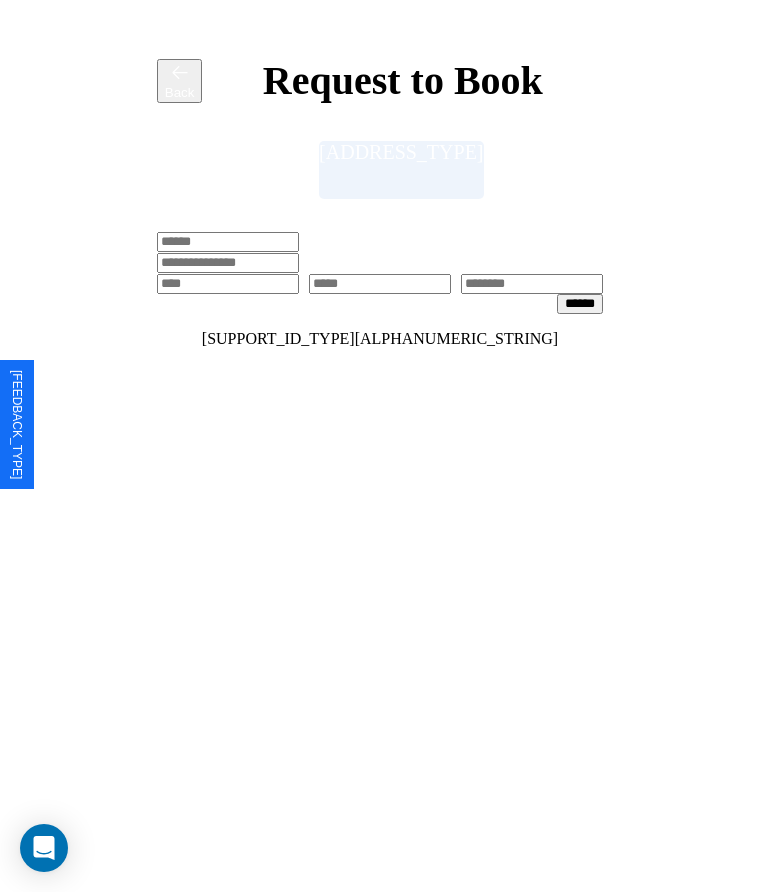 scroll, scrollTop: 0, scrollLeft: 309, axis: horizontal 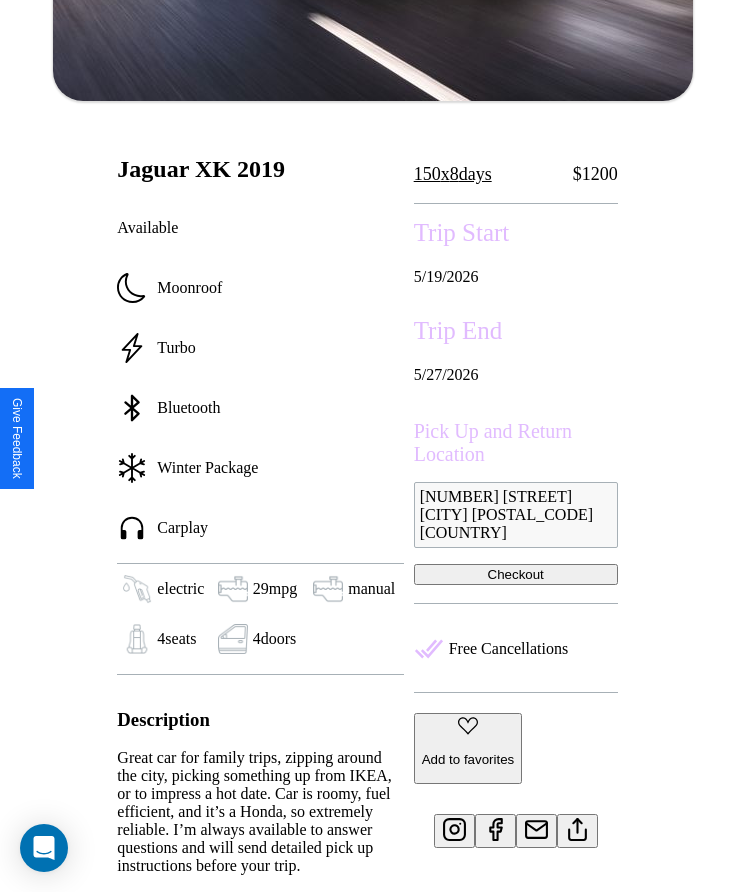 click on "Checkout" at bounding box center [516, 574] 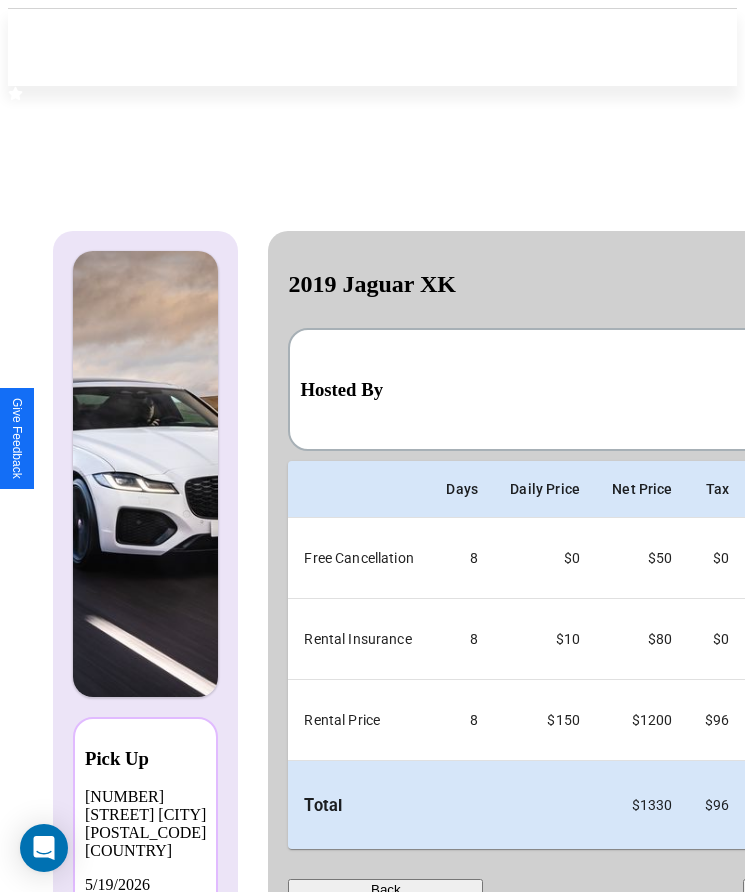 scroll, scrollTop: 0, scrollLeft: 118, axis: horizontal 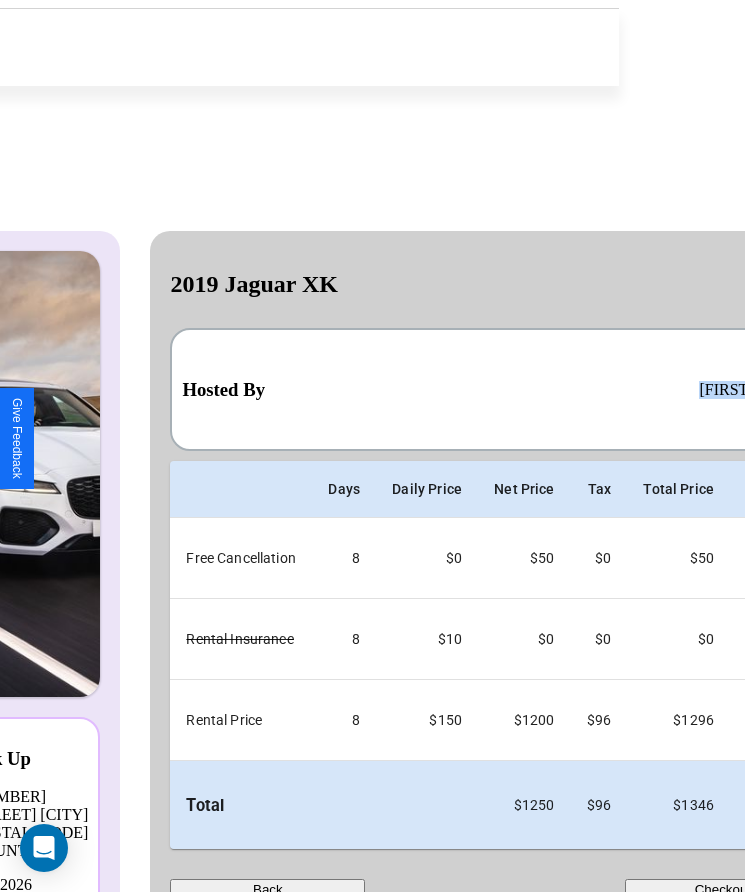 click on "Back" at bounding box center [267, 889] 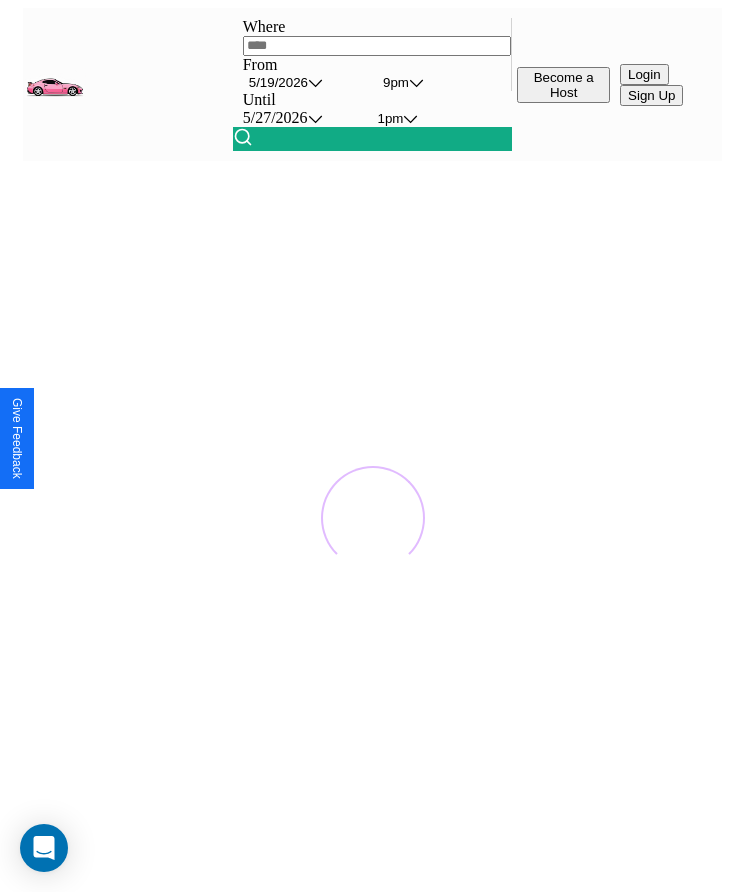 scroll, scrollTop: 0, scrollLeft: 0, axis: both 